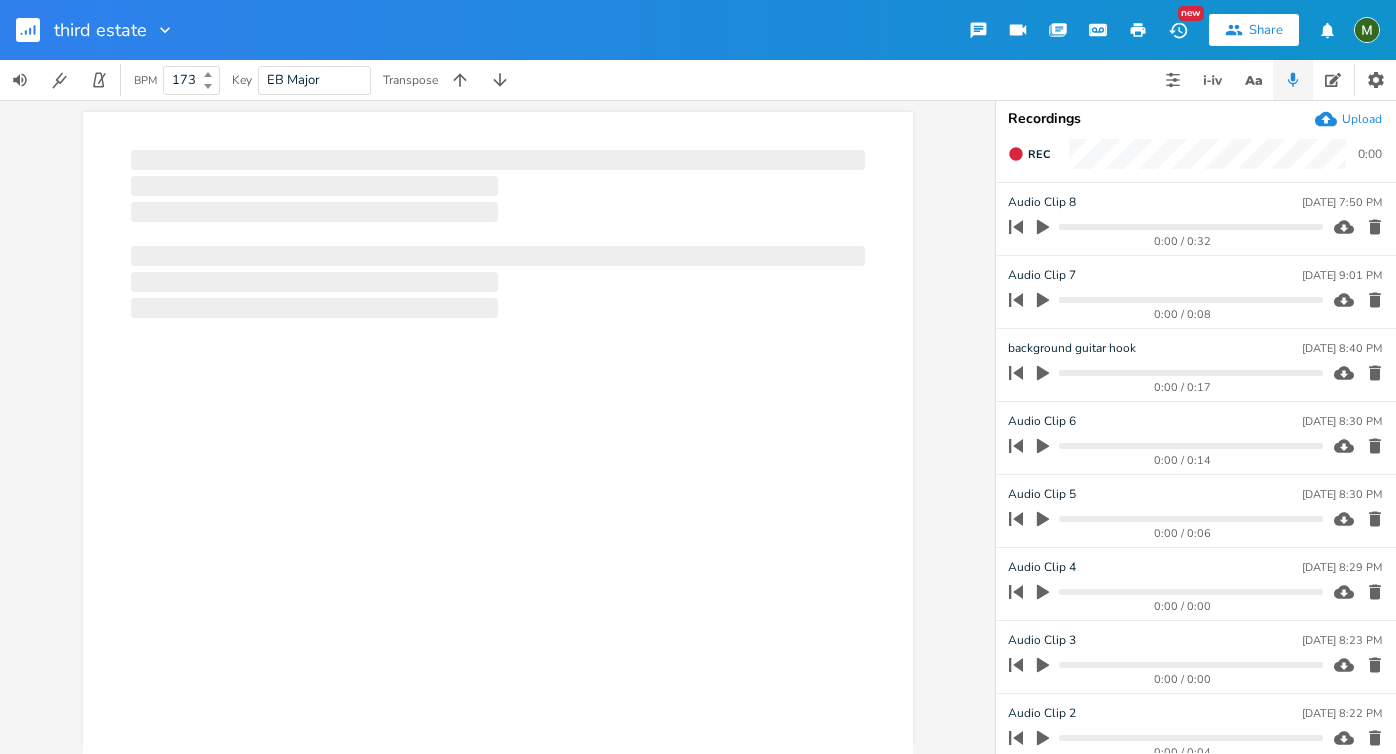 scroll, scrollTop: 0, scrollLeft: 0, axis: both 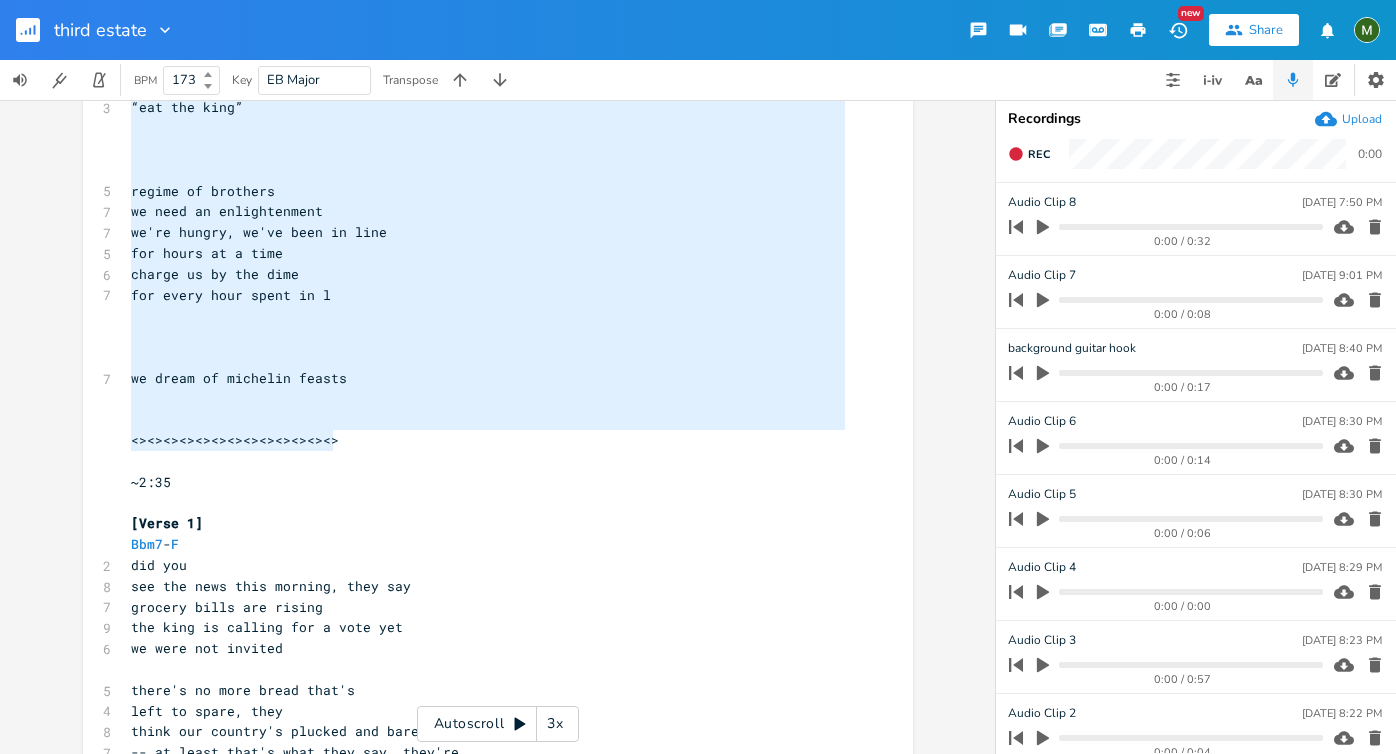 type on "We’re running
in the street
With pitchforks, chanting
“eat the king”
regime of brothers
we need an enlightenment
we're hungry, we've been in line
for hours at a time
charge us by the dime
for every hour spent in l
we dream of michelin feasts
<><><><><><><><><><><><><>" 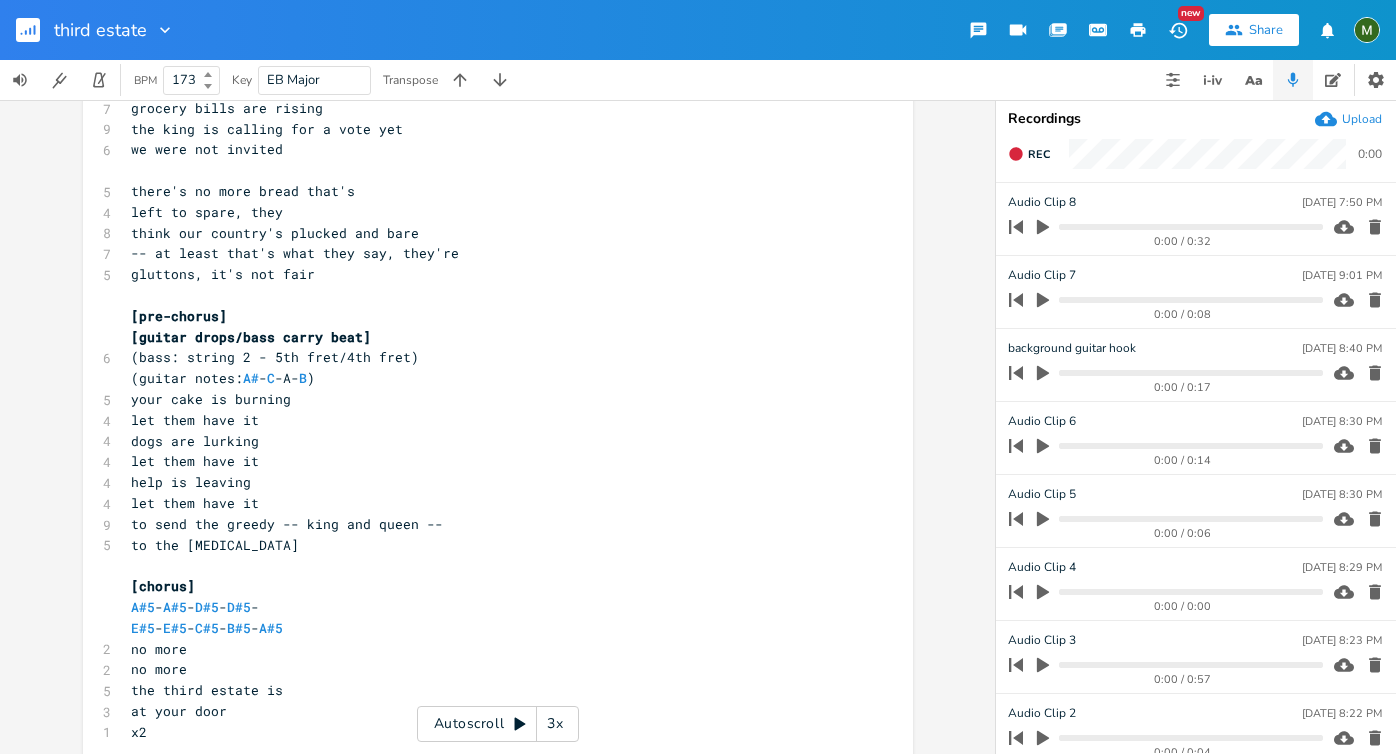 scroll, scrollTop: 0, scrollLeft: 0, axis: both 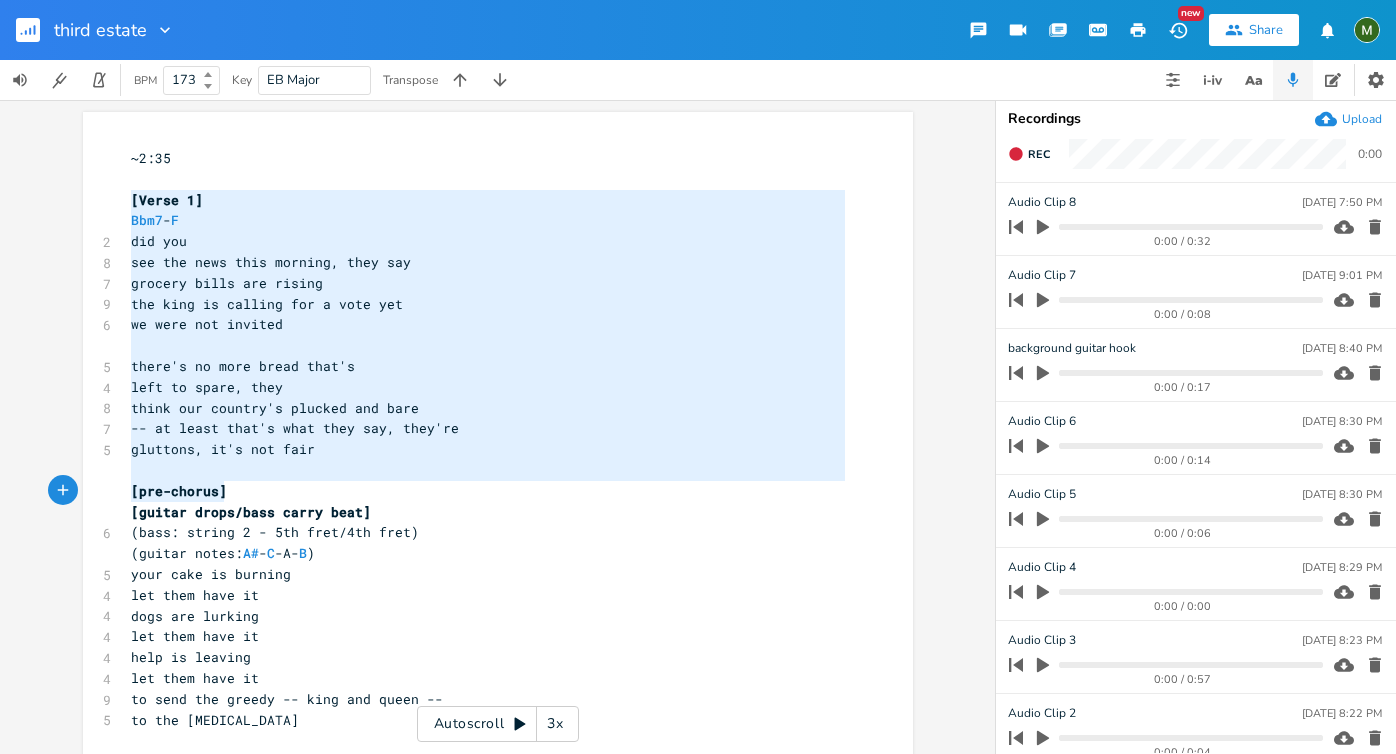 type on "[Verse 1]
Bbm7-F
did you
see the news this morning, they say
grocery bills are rising
the king is calling for a vote yet
we were not invited
there's no more bread that's
left to spare, they
think our country's plucked and bare
-- at least that's what they say, they're
gluttons, it's not fair
[pre-chorus]
[guitar drops/bass carry beat]
(bass: string 2 - 5th fret/4th fret)
(guitar notes: A#-C-A-B)" 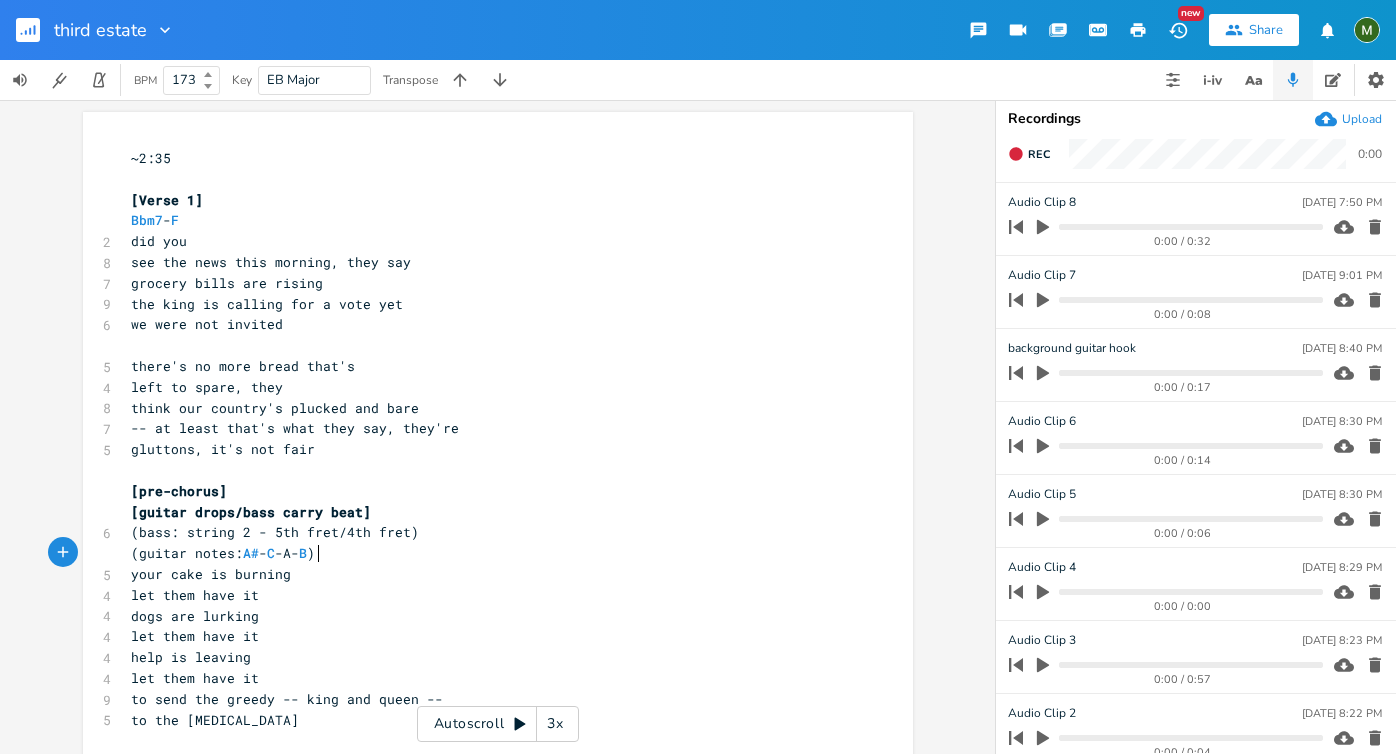 click on "(guitar notes:  A# - C -A- B )" at bounding box center (488, 553) 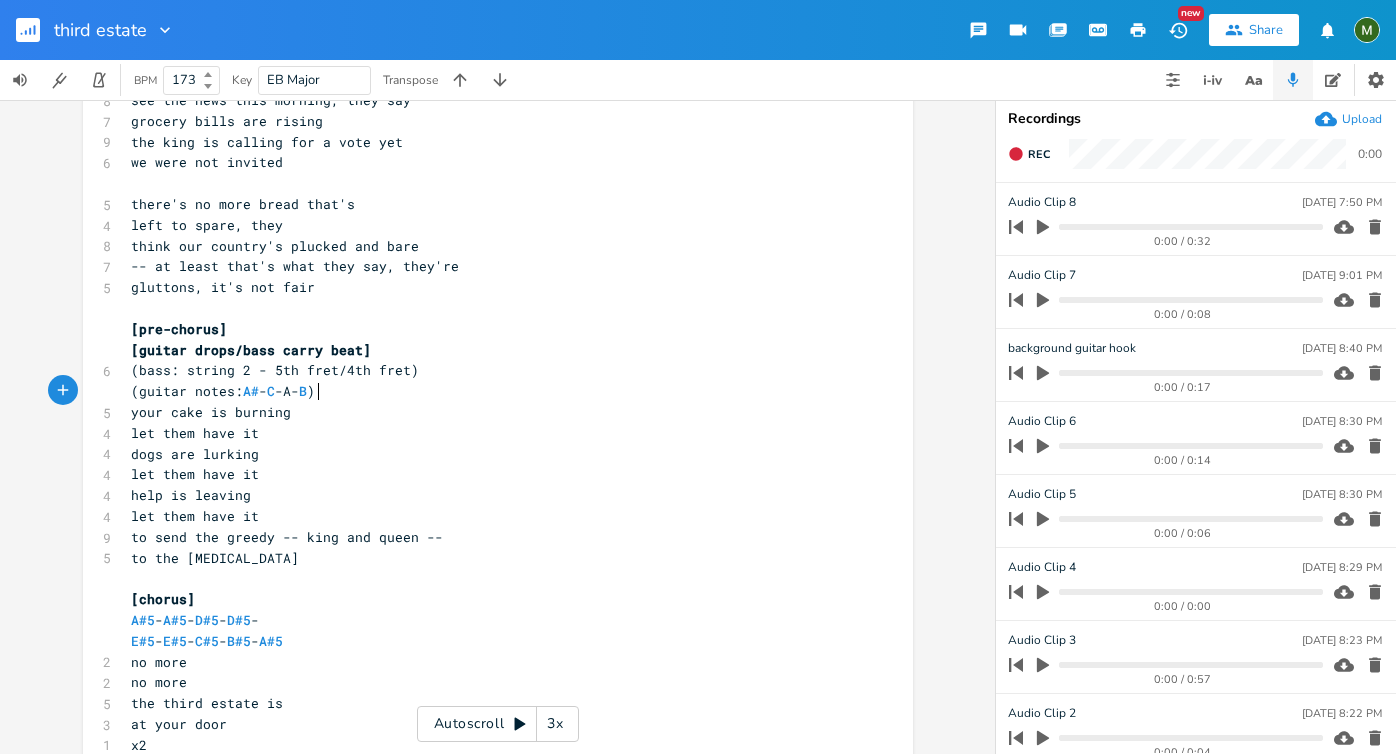 scroll, scrollTop: 0, scrollLeft: 0, axis: both 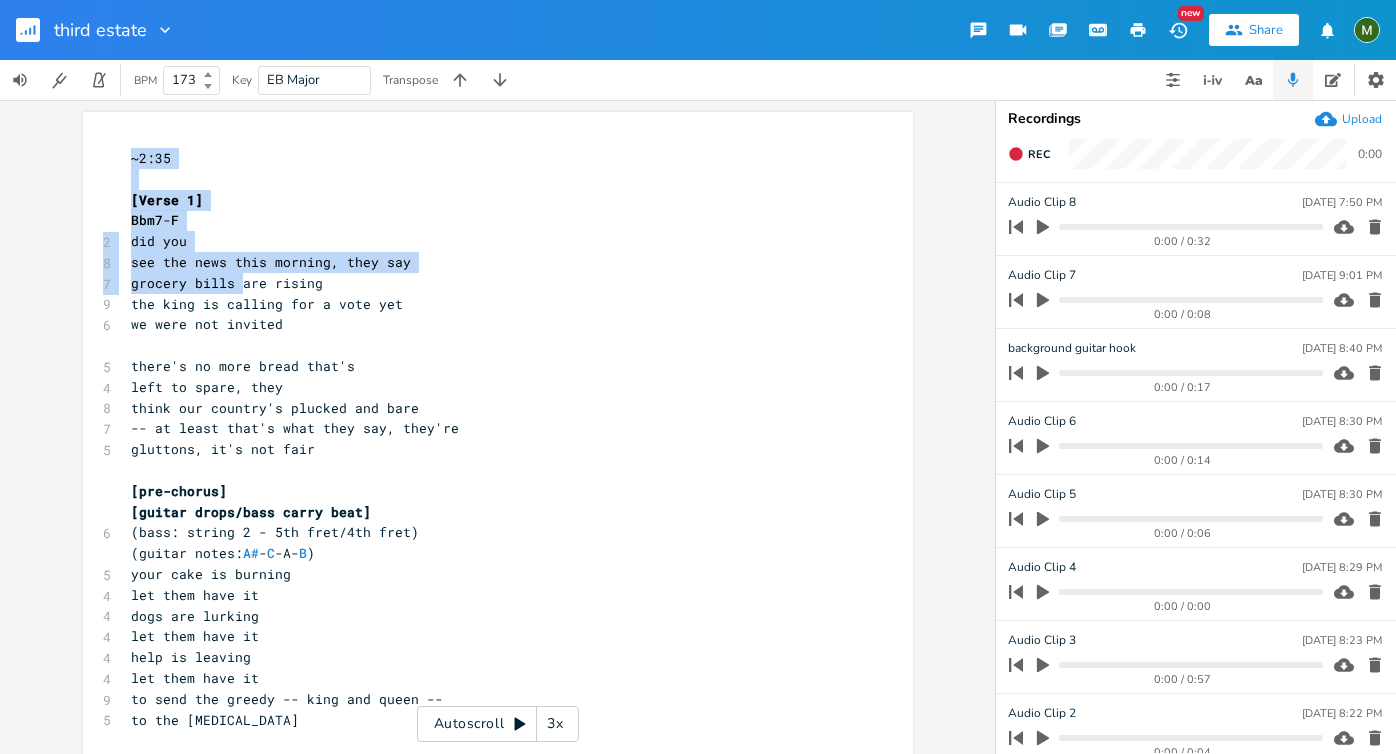 drag, startPoint x: 118, startPoint y: 152, endPoint x: 250, endPoint y: 297, distance: 196.08417 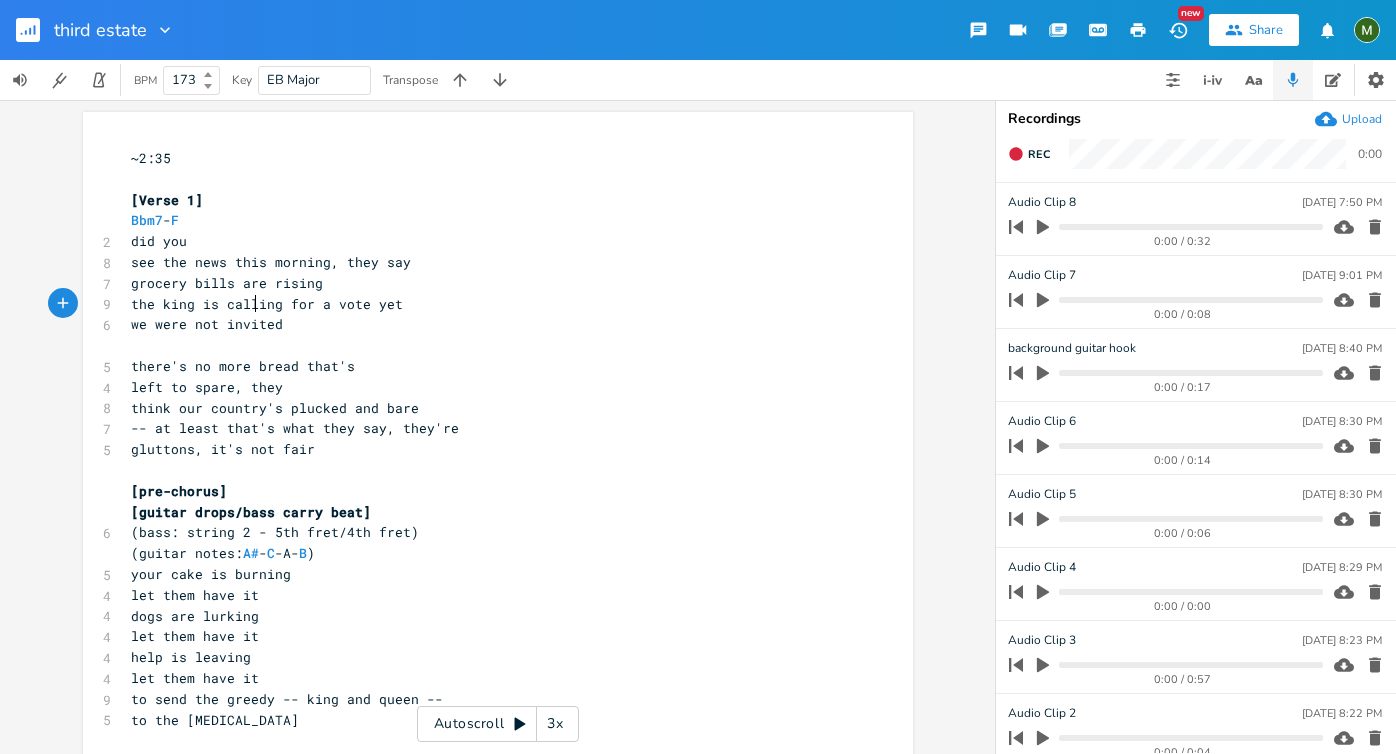 click on "the king is calling for a vote yet" at bounding box center (267, 304) 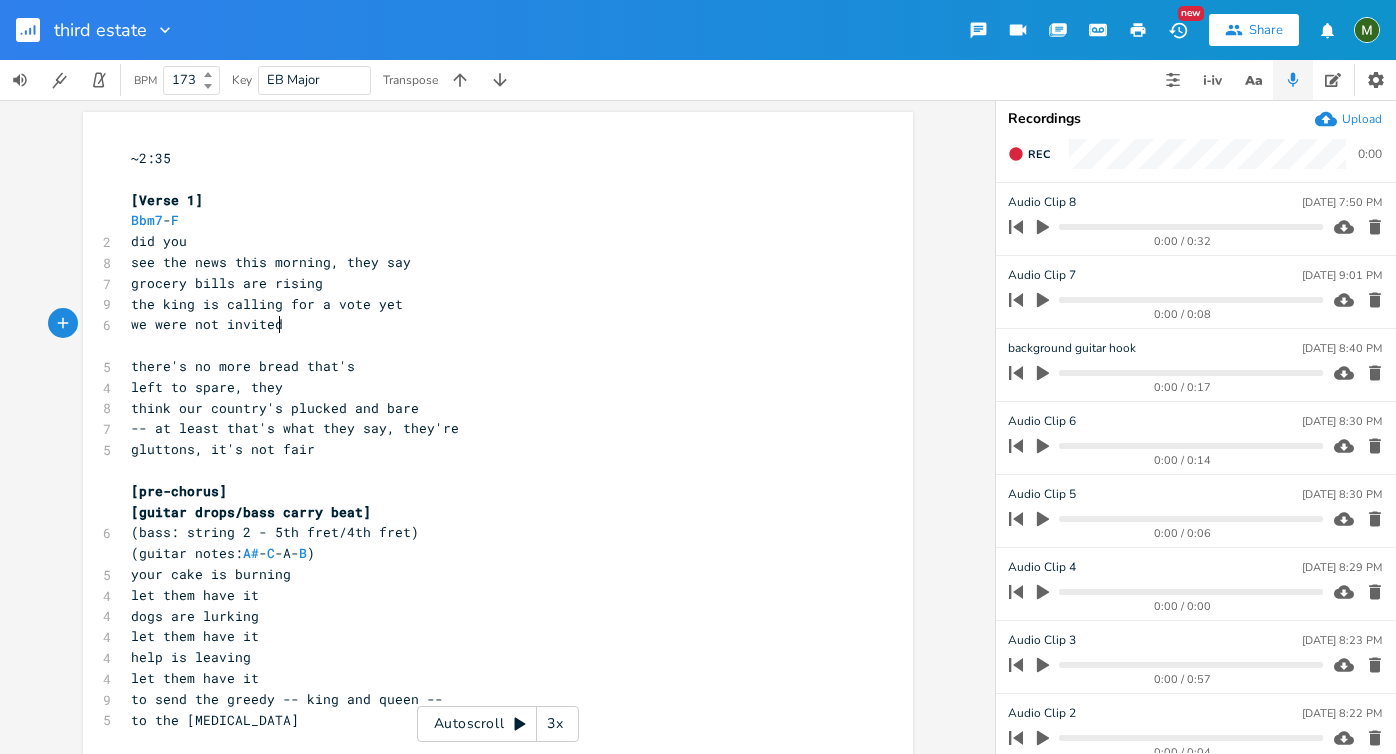 type on "~2:35
[Verse 1]
Bbm7-F
did you
see the news this morning, they say
grocery bills are rising
the king is calling for a vote yet
we were not invited" 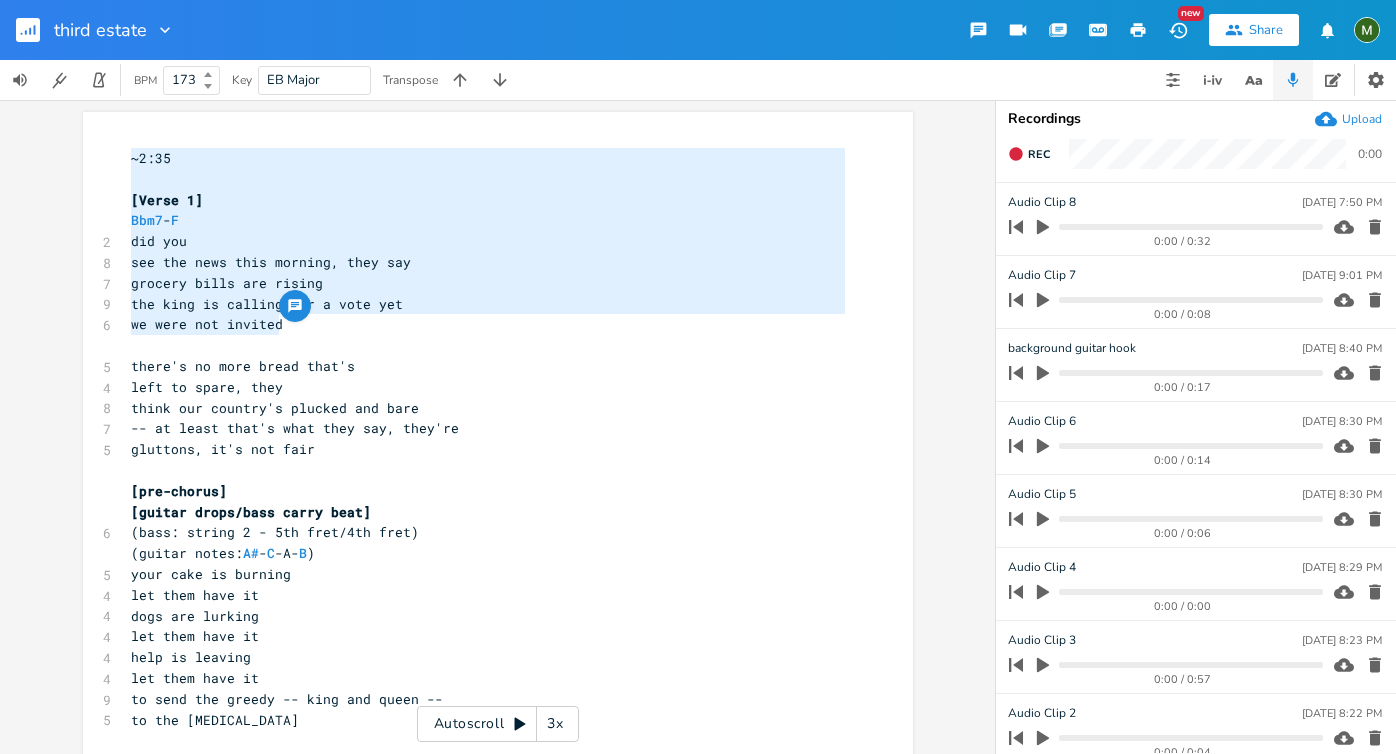click on "left to spare, they" at bounding box center [488, 387] 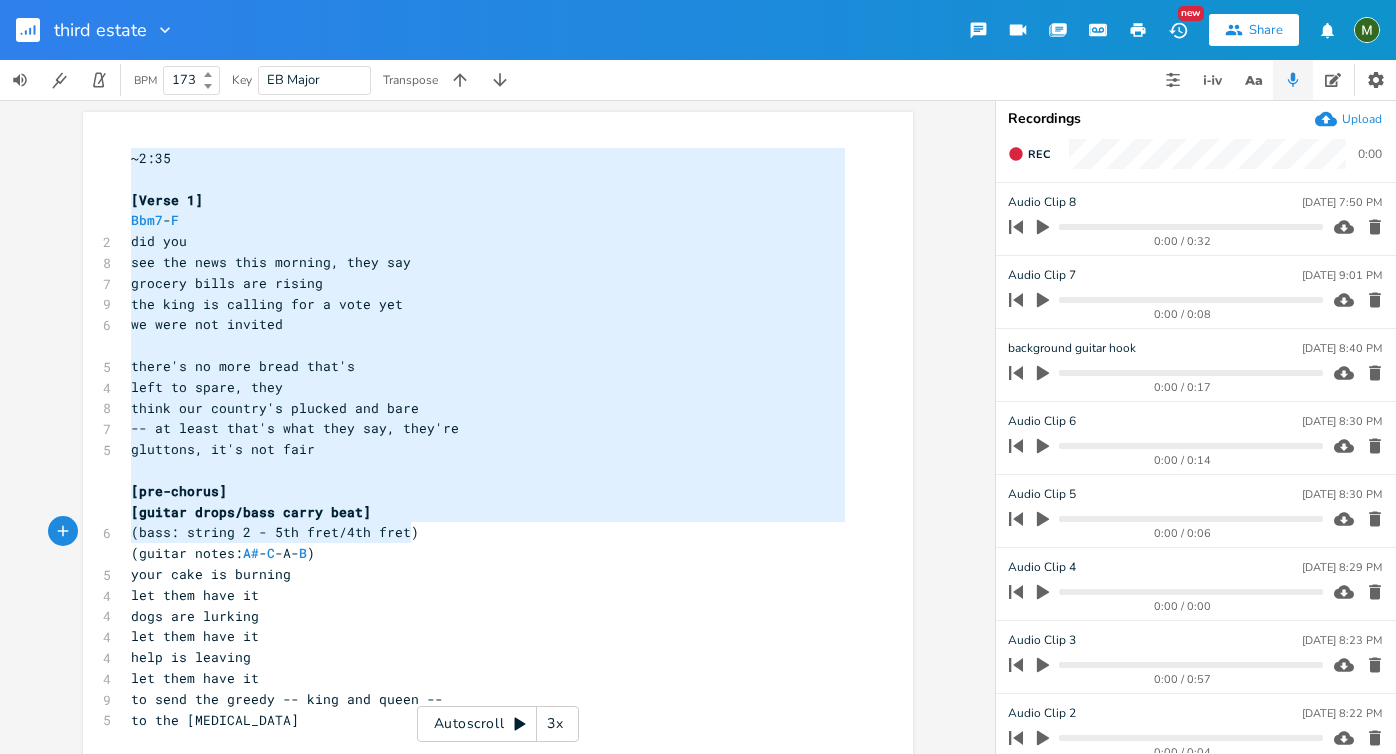 type on "~2:35
[Verse 1]
Bbm7-F
did you
see the news this morning, they say
grocery bills are rising
the king is calling for a vote yet
we were not invited
there's no more bread that's
left to spare, they
think our country's plucked and bare
-- at least that's what they say, they're
gluttons, it's not fair
[pre-chorus]
[guitar drops/bass carry beat]
(bass: string 2 - 5th fret/4th fret)
(guitar notes: A#-C-A-B)" 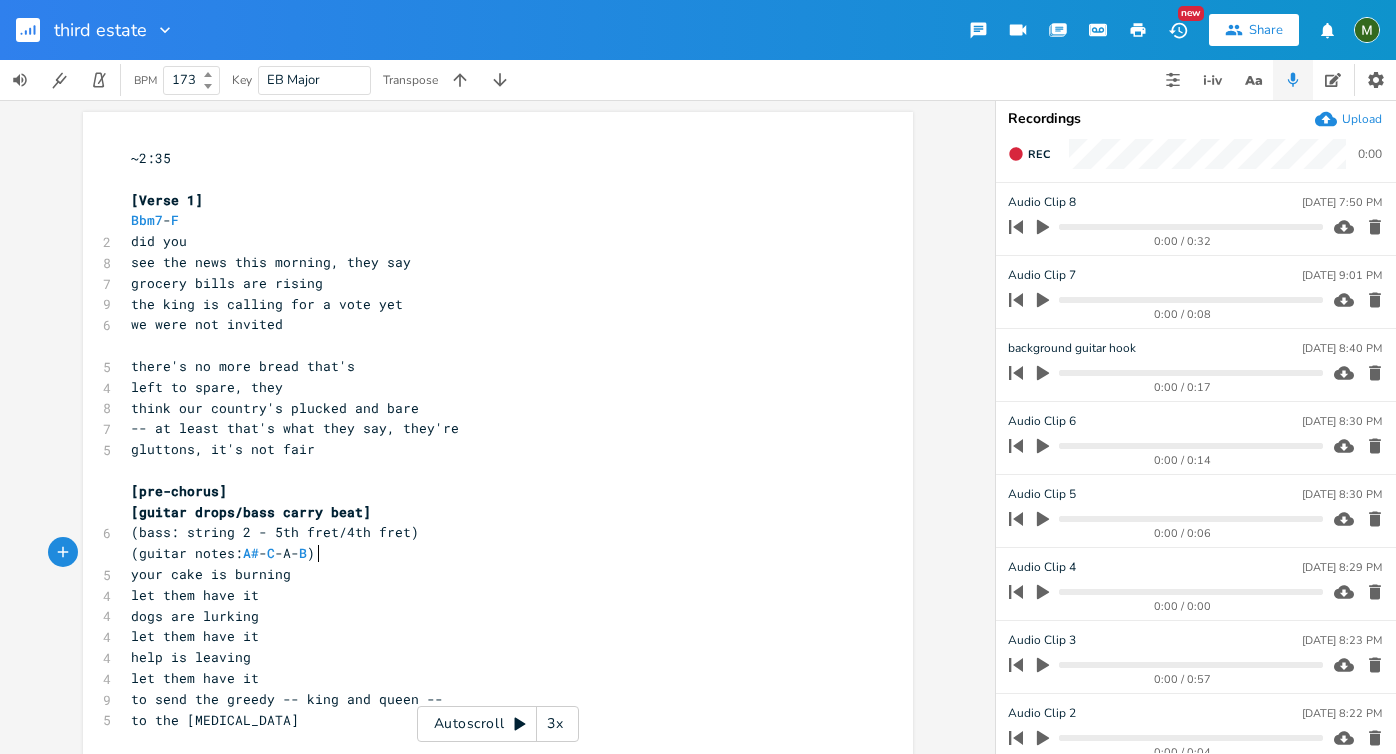click on "(guitar notes:  A# - C -A- B )" at bounding box center (488, 553) 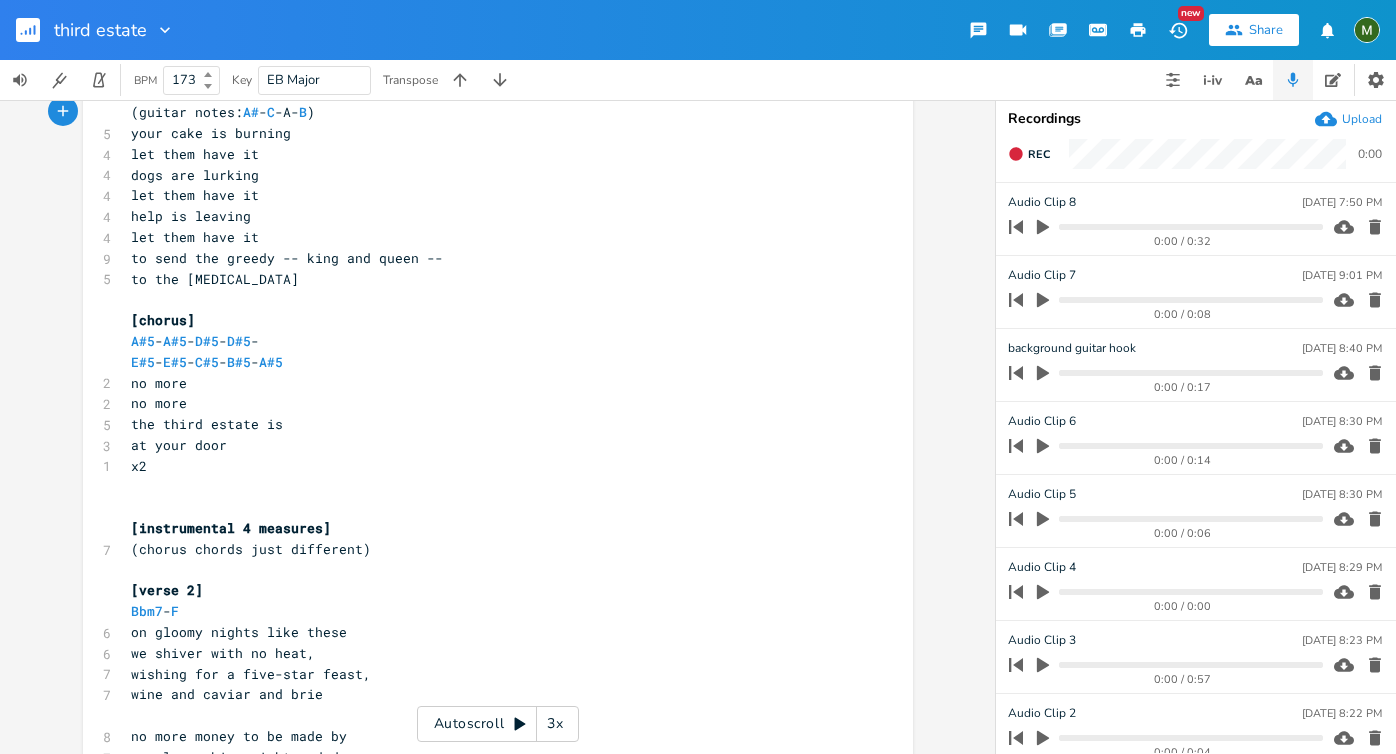 scroll, scrollTop: 0, scrollLeft: 0, axis: both 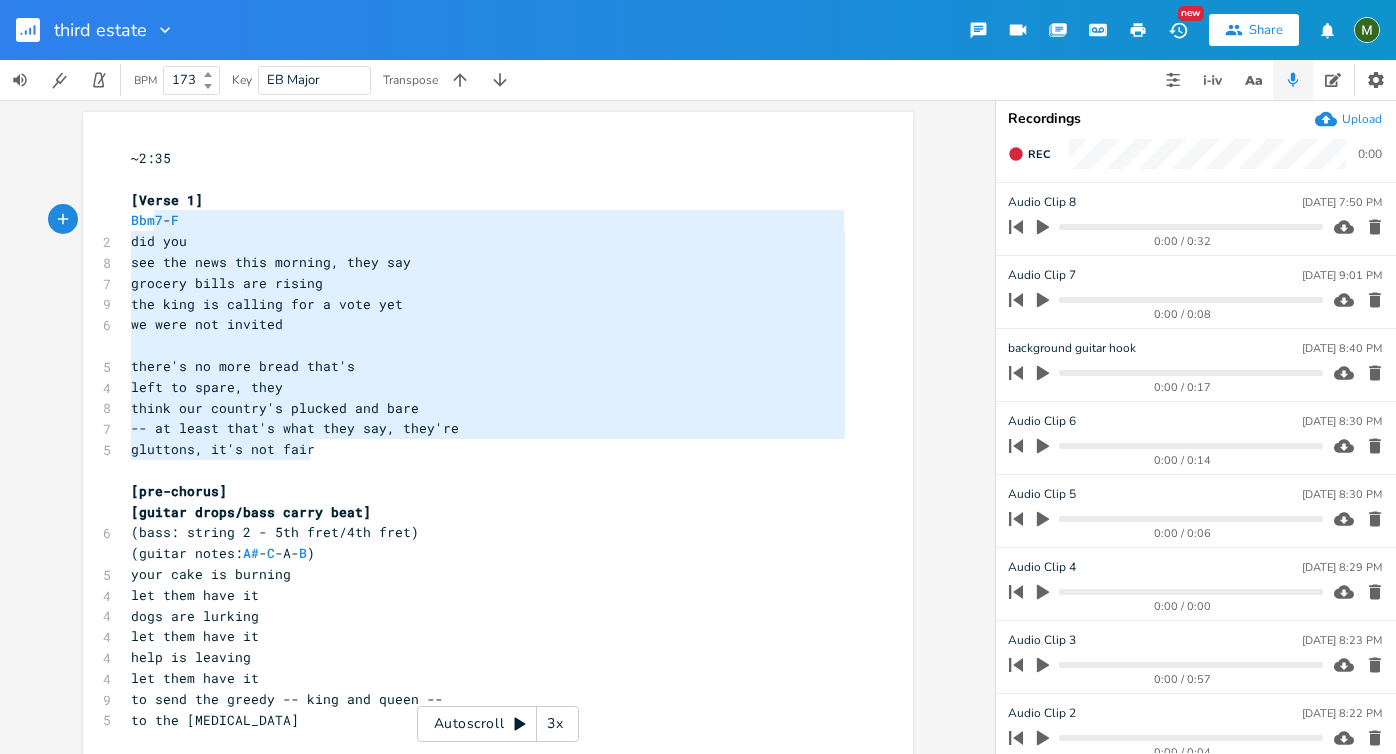type on "~2:35
[Verse 1]
Bbm7-F
did you
see the news this morning, they say
grocery bills are rising
the king is calling for a vote yet
we were not invited
there's no more bread that's
left to spare, they
think our country's plucked and bare
-- at least that's what they say, they're
gluttons, it's not fair" 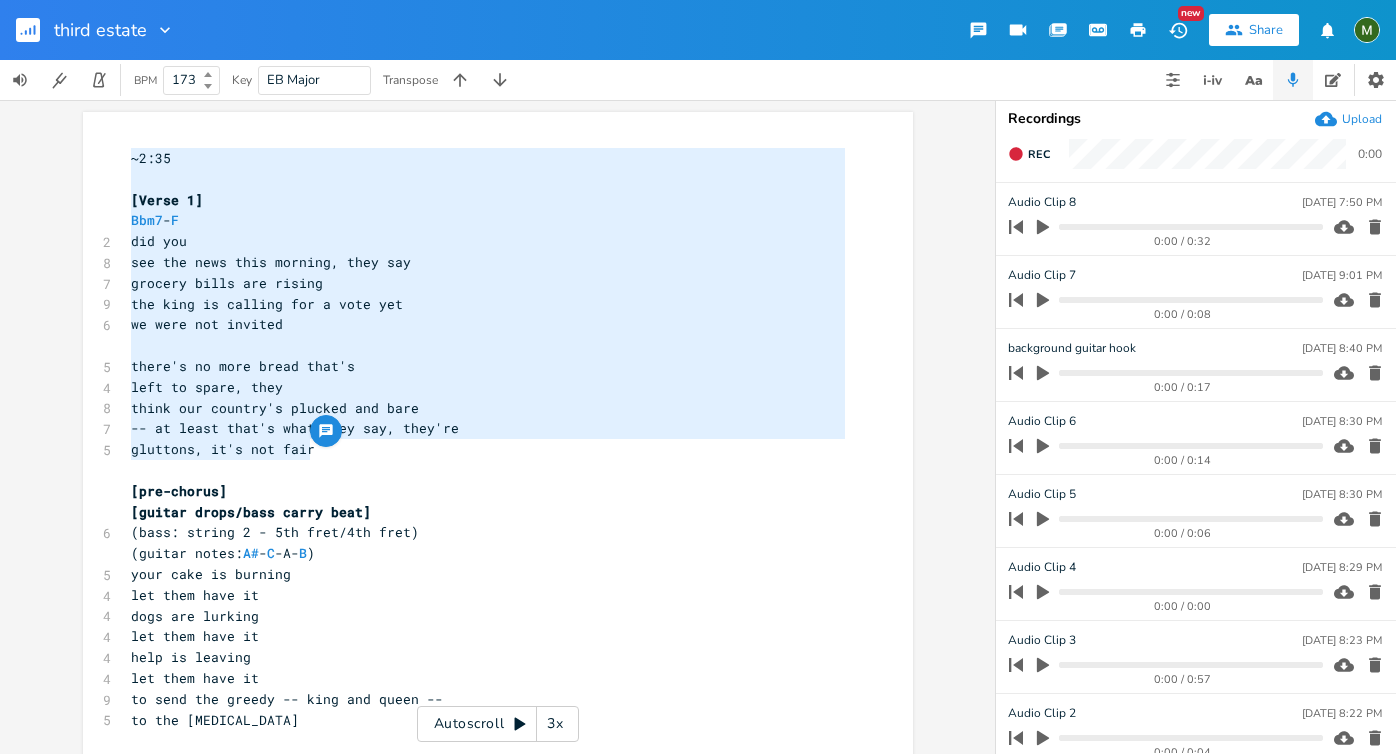 click on "think our country's plucked and bare" at bounding box center (275, 408) 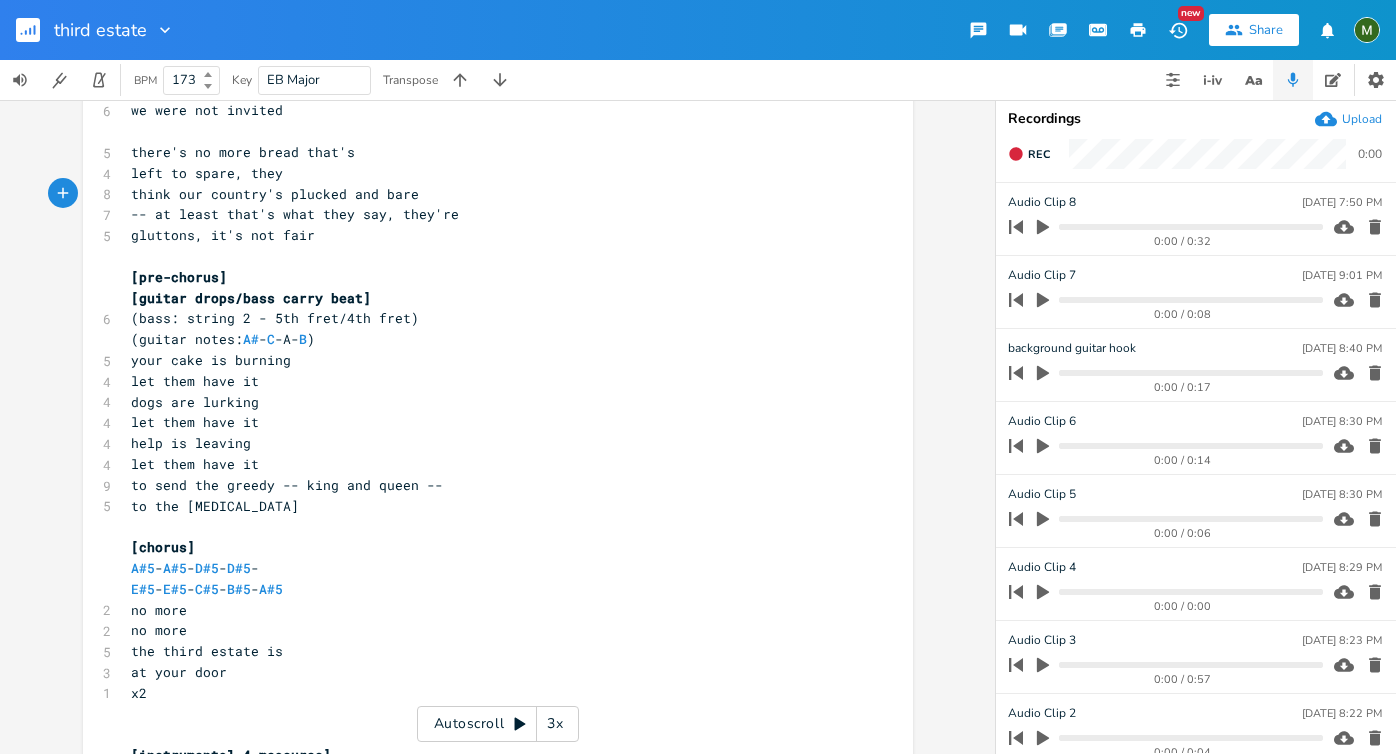 scroll, scrollTop: 232, scrollLeft: 0, axis: vertical 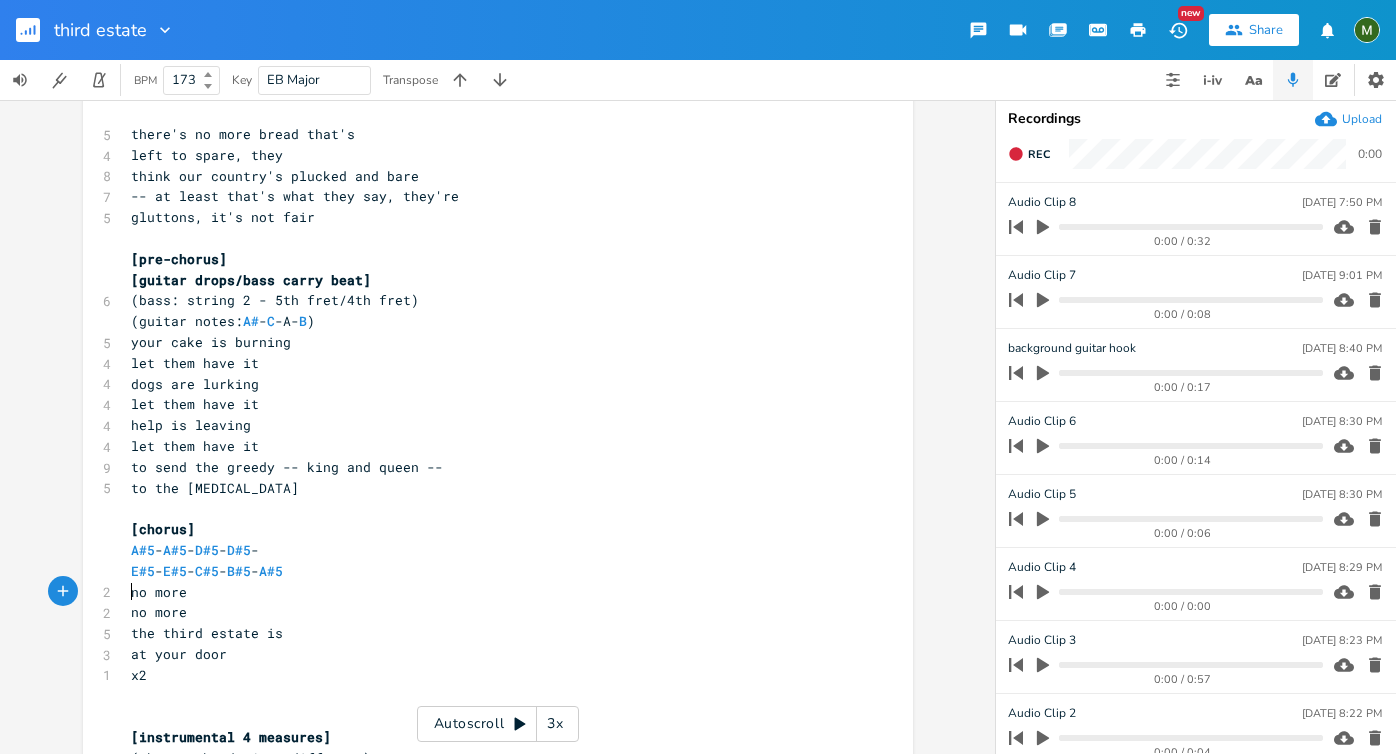 click on "no more" at bounding box center [159, 592] 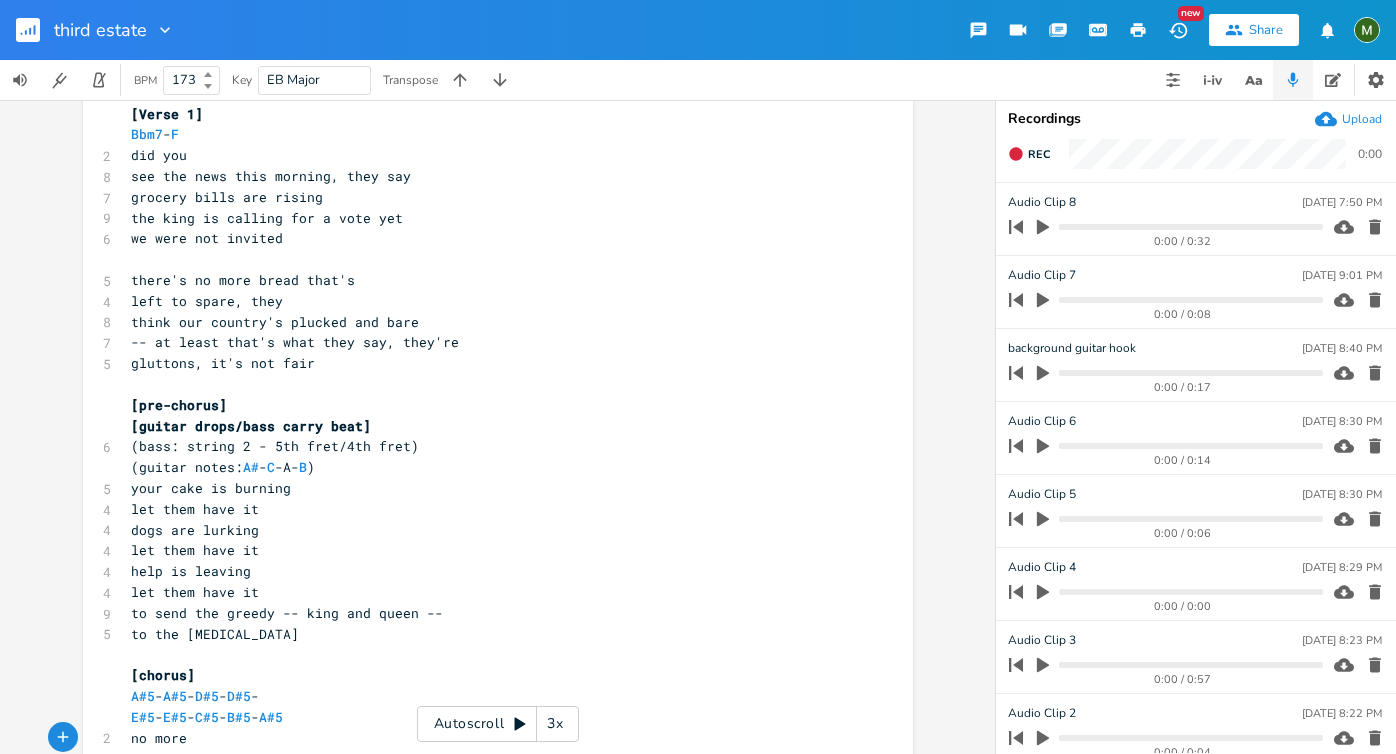 scroll, scrollTop: 0, scrollLeft: 0, axis: both 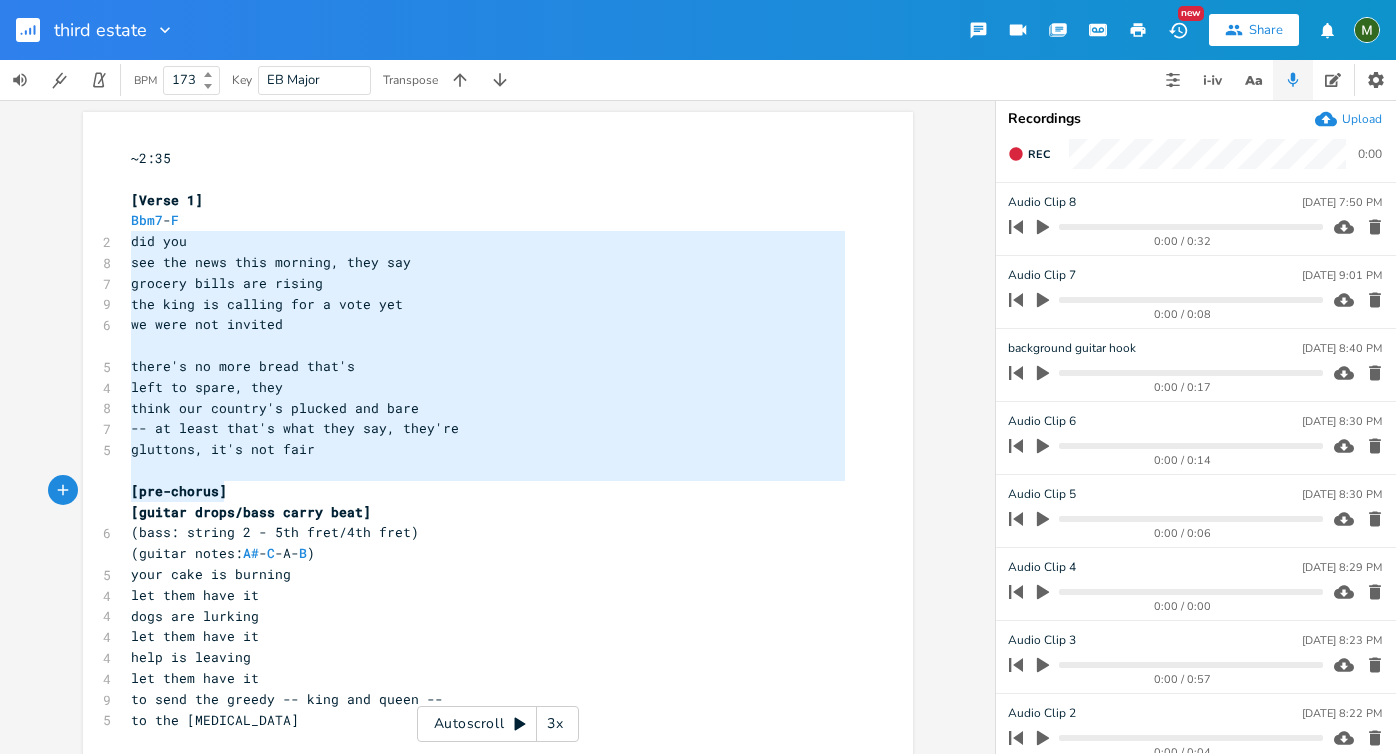type on "did you
see the news this morning, they say
grocery bills are rising
the king is calling for a vote yet
we were not invited
there's no more bread that's
left to spare, they
think our country's plucked and bare
-- at least that's what they say, they're
gluttons, it's not fair
[pre-chorus]
[guitar drops/bass carry beat]
(bass: string 2 - 5th fret/4th fret)
(guitar notes: A#-C-A-B)
your cake is burning
let them have it
dogs are lurkin" 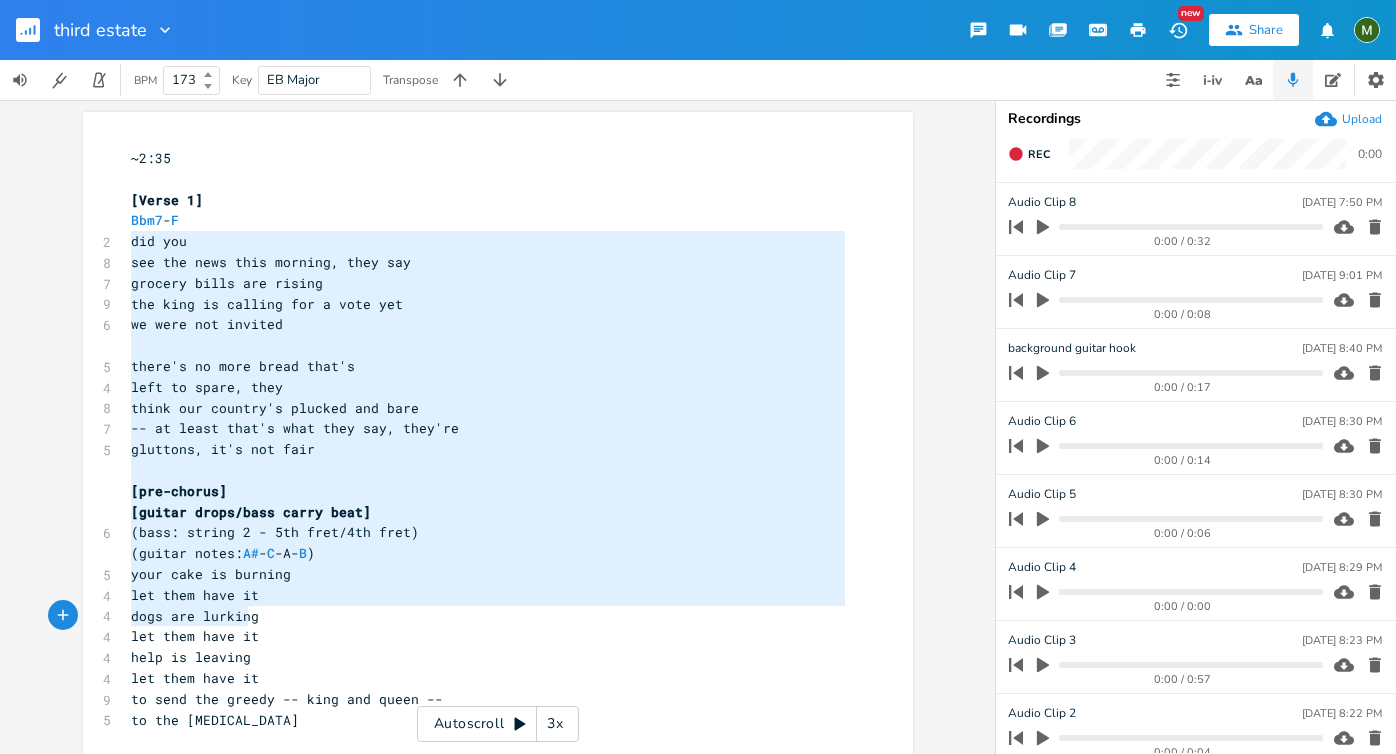 drag, startPoint x: 121, startPoint y: 241, endPoint x: 243, endPoint y: 610, distance: 388.64508 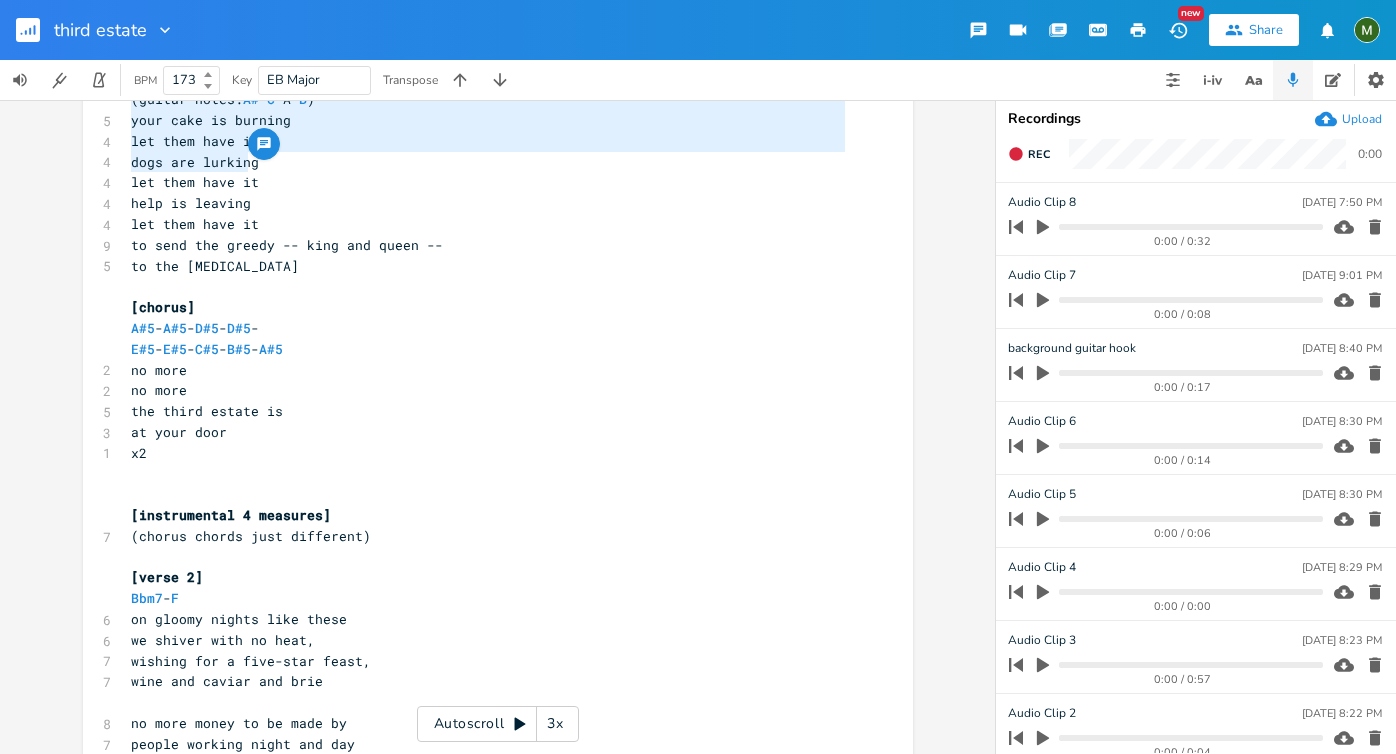 scroll, scrollTop: 437, scrollLeft: 0, axis: vertical 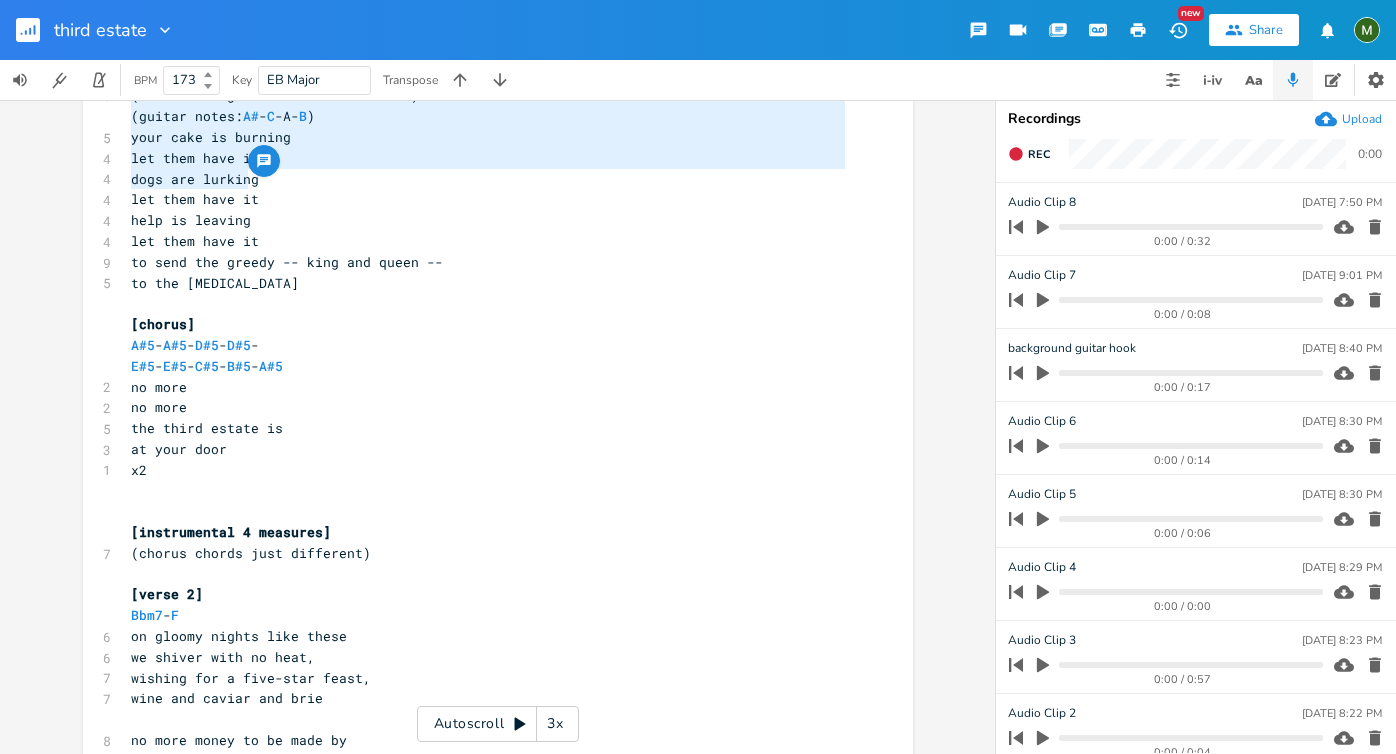 click on "to send the greedy -- king and queen --" at bounding box center (488, 262) 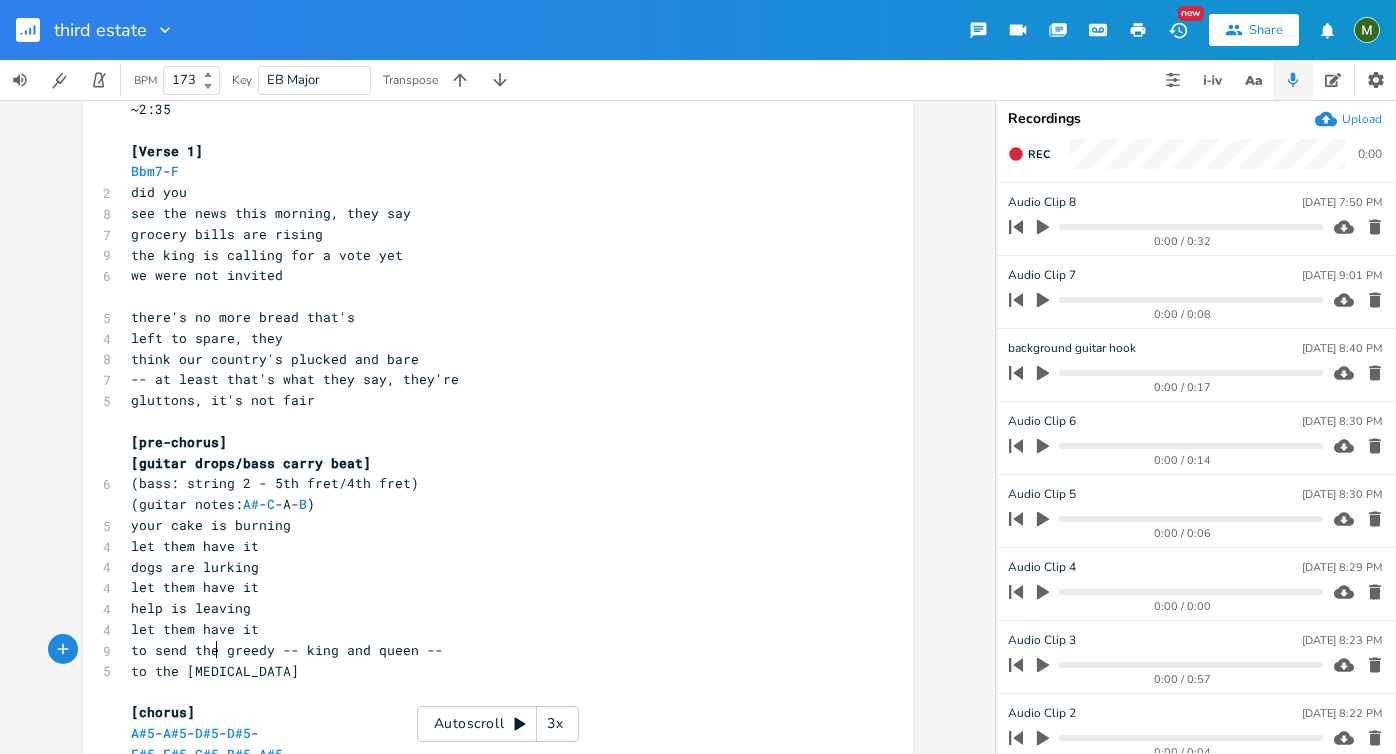 scroll, scrollTop: 0, scrollLeft: 0, axis: both 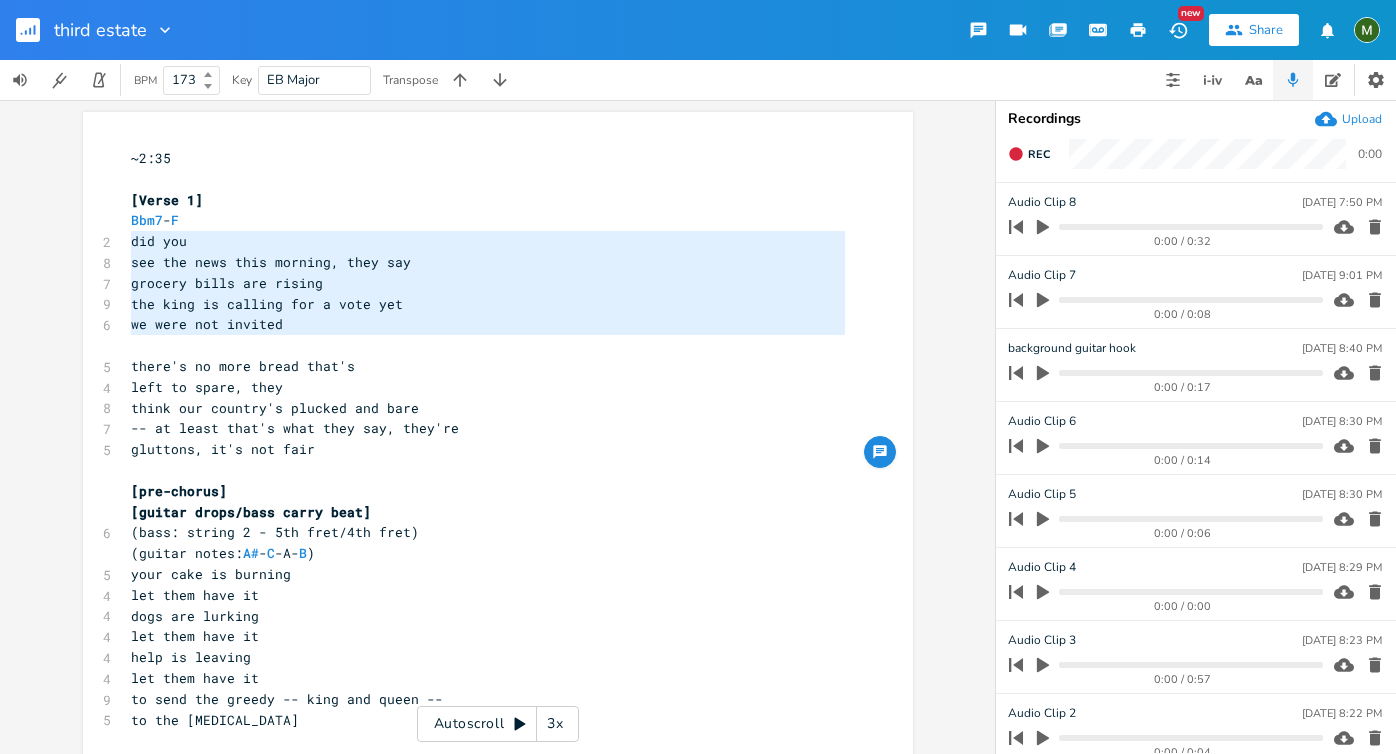 type on "did you
see the news this morning, they say
grocery bills are rising
the king is calling for a vot" 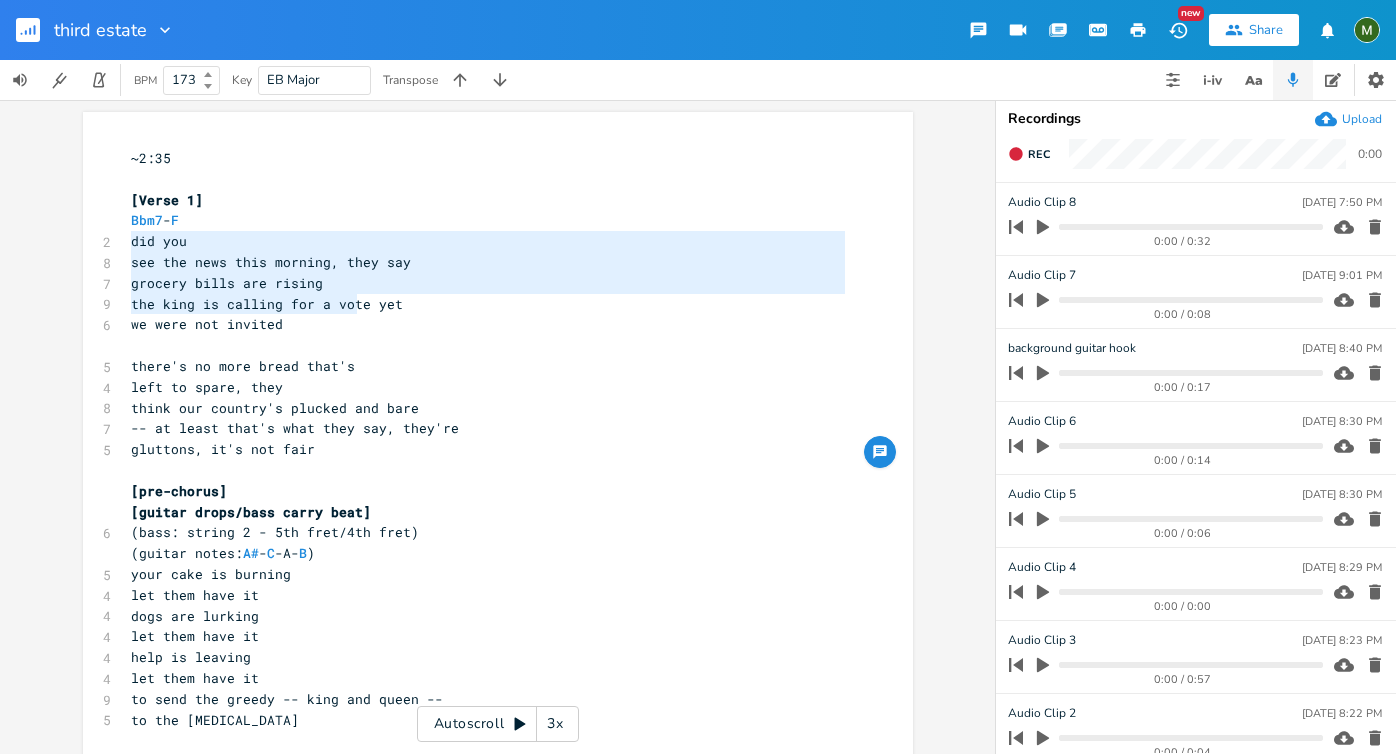 drag, startPoint x: 125, startPoint y: 240, endPoint x: 354, endPoint y: 300, distance: 236.7298 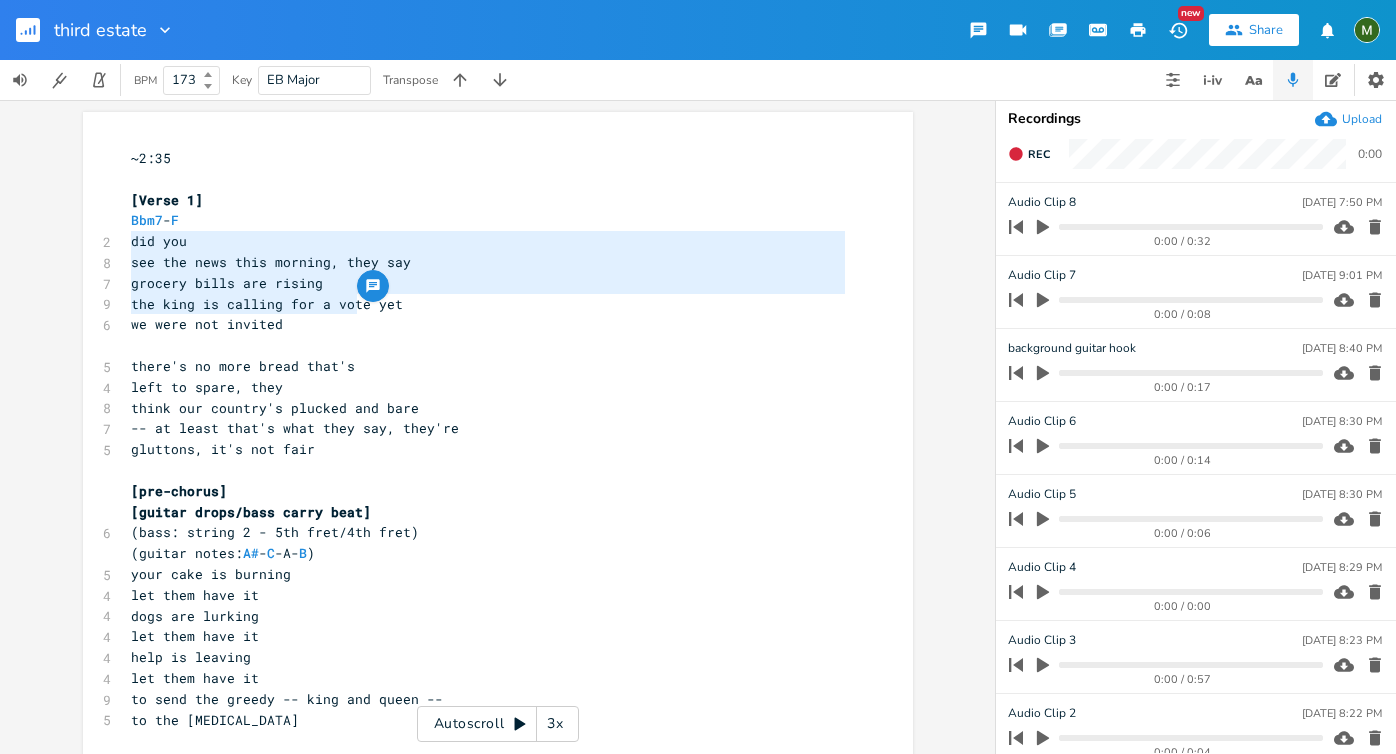 click at bounding box center (373, 286) 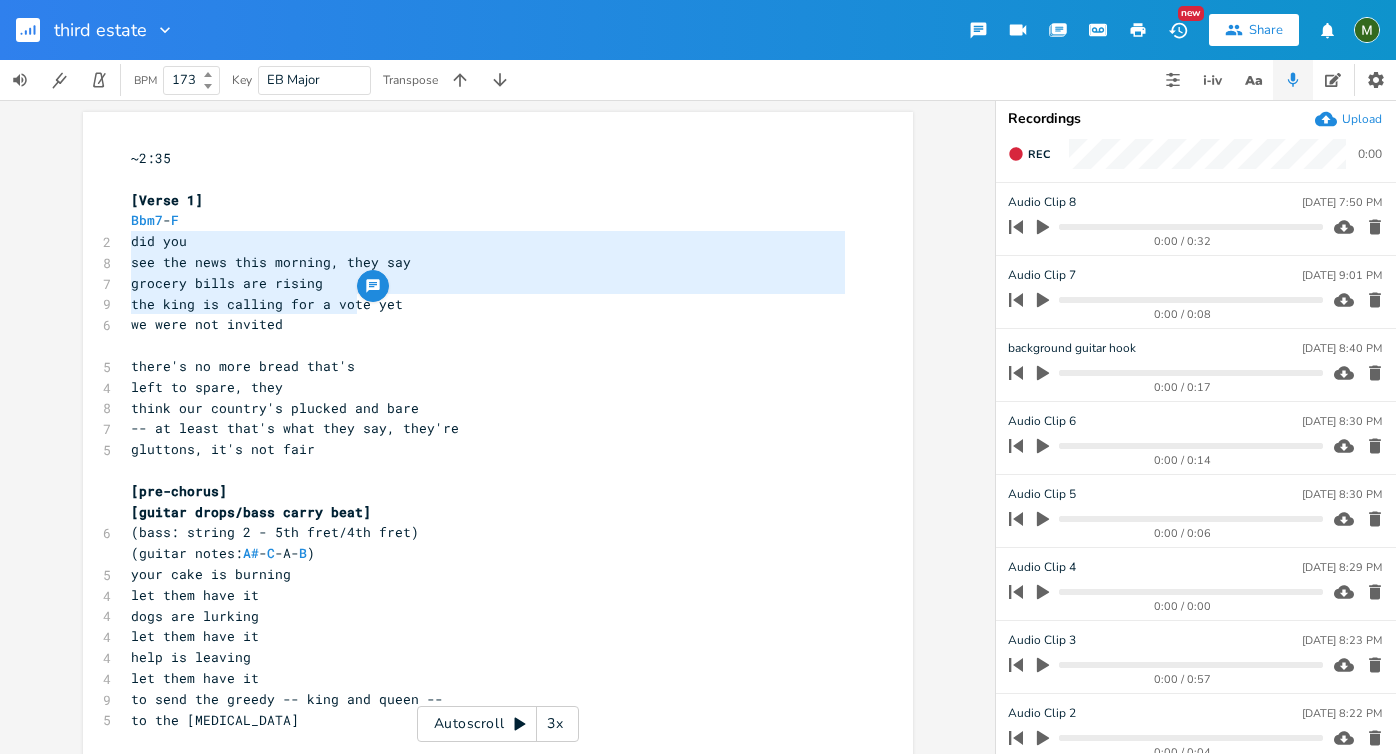 click on "see the news this morning, they say" at bounding box center [271, 262] 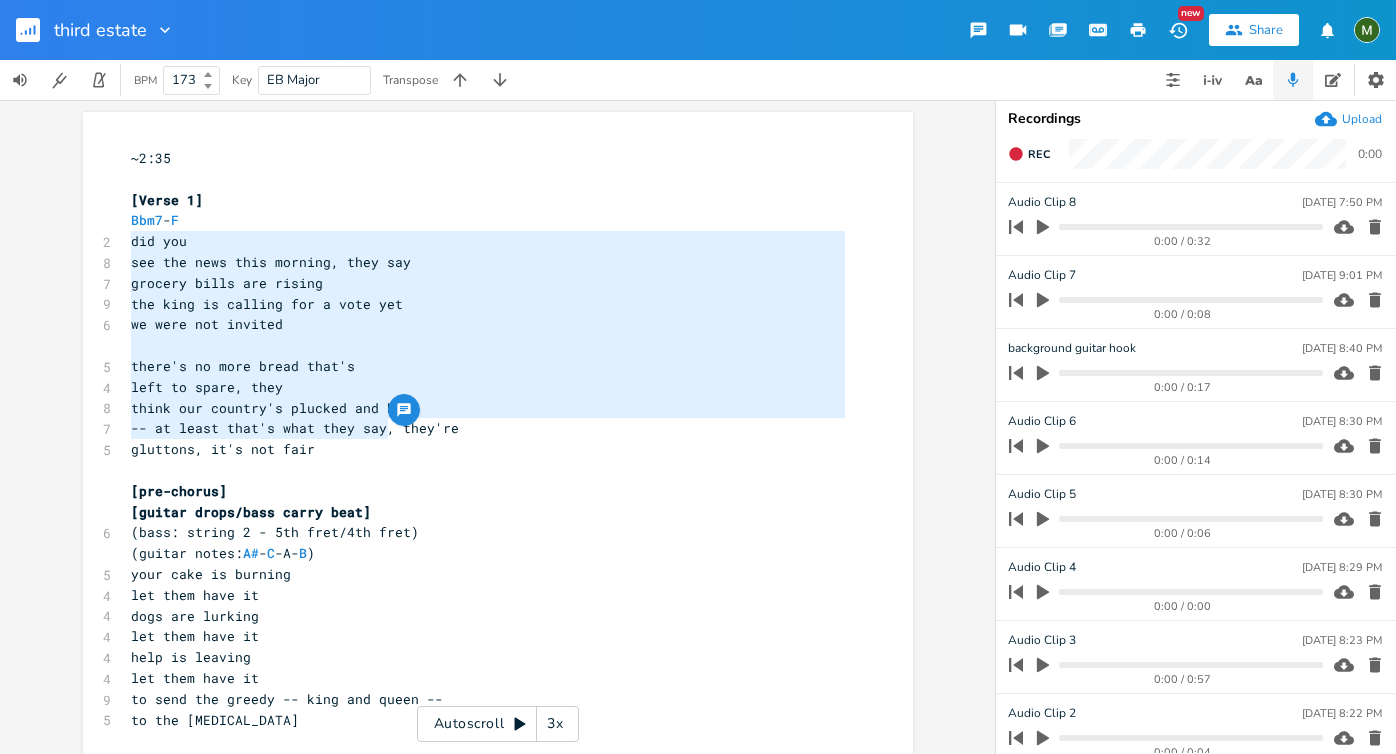 type on "did you
see the news this morning, they say
grocery bills are rising
the king is calling for a vote yet
we were not invited
there's no more bread that's
left to spare, they
think our country's plucked and b" 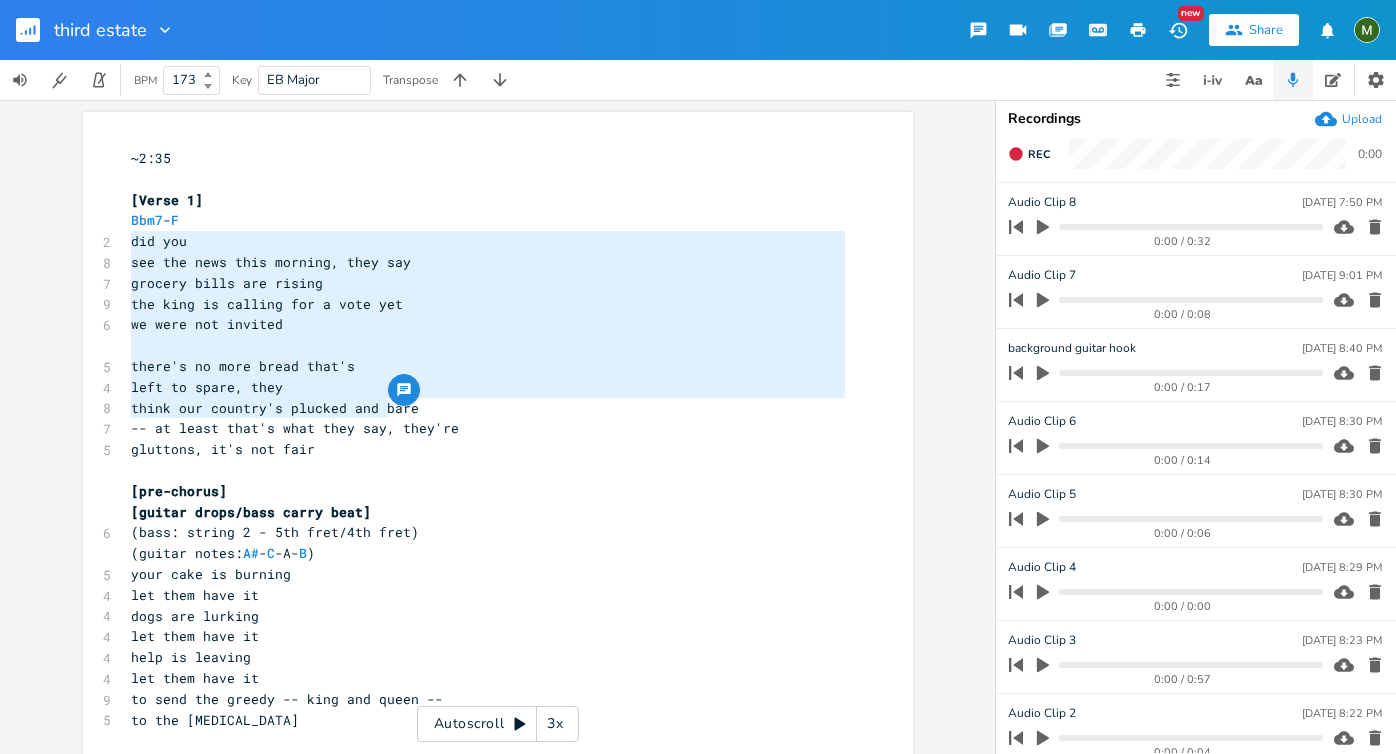 click on "see the news this morning, they say" at bounding box center [488, 262] 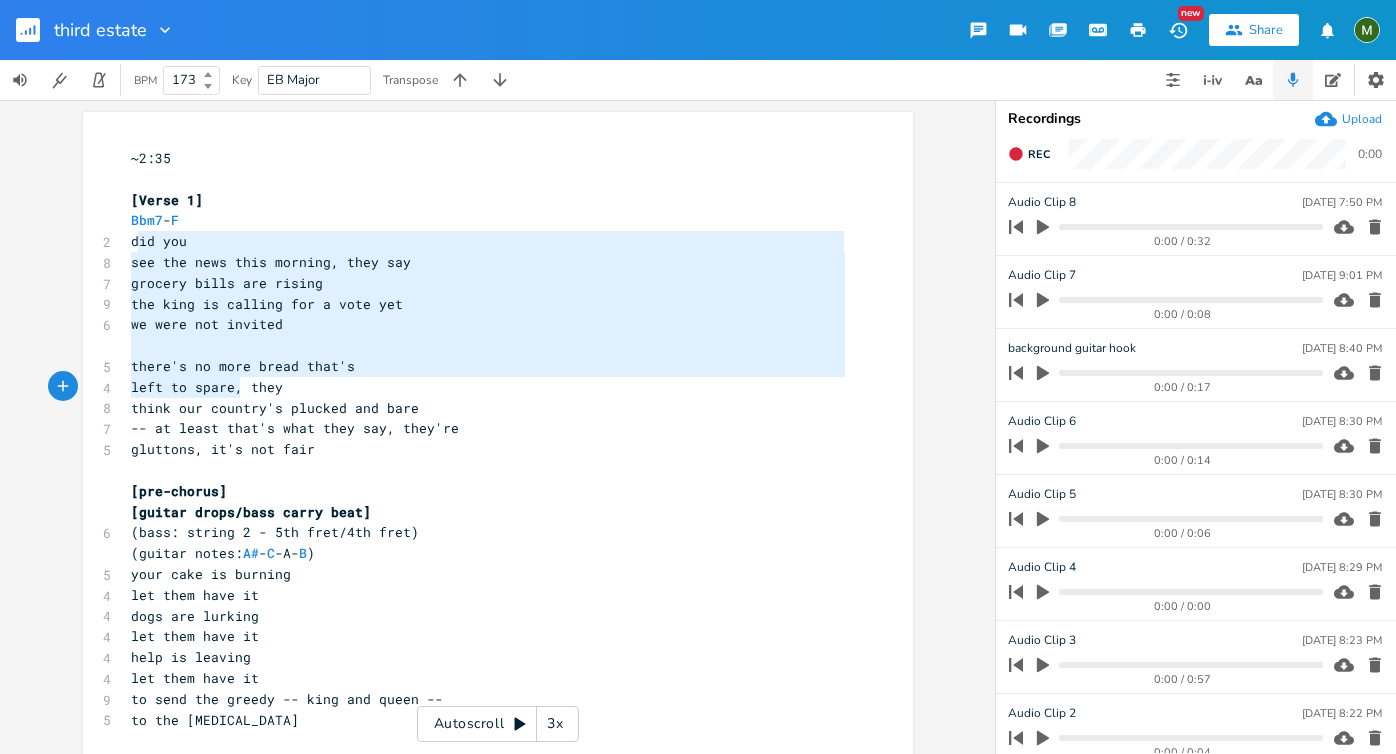 type on "id you
see the news this morning, they say
grocery bills are rising
the king is calling for a vote yet
we were not invited
there's no more bread that's
left to spare, they
think our country's plucked and bare
-- at least that's what they say, they're
gluttons, it's not fair
[pre-chorus]" 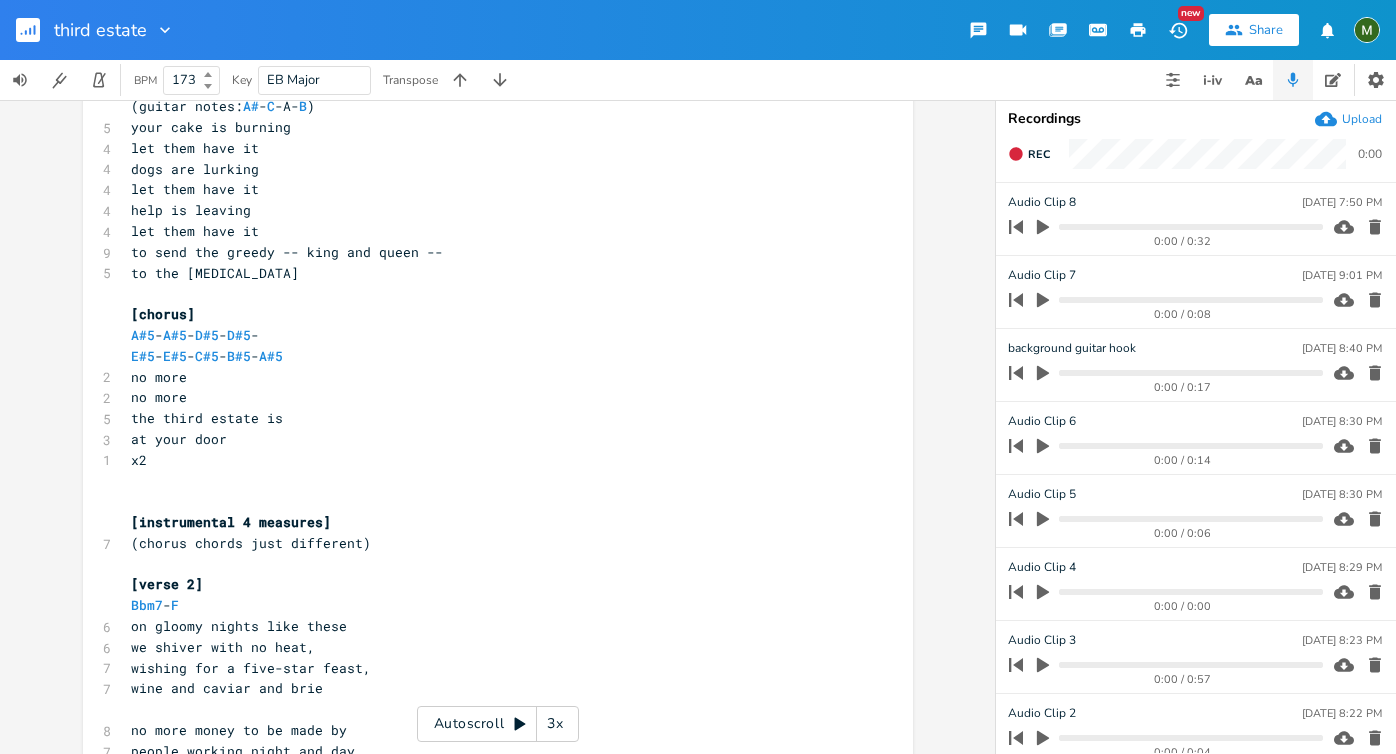 scroll, scrollTop: 454, scrollLeft: 0, axis: vertical 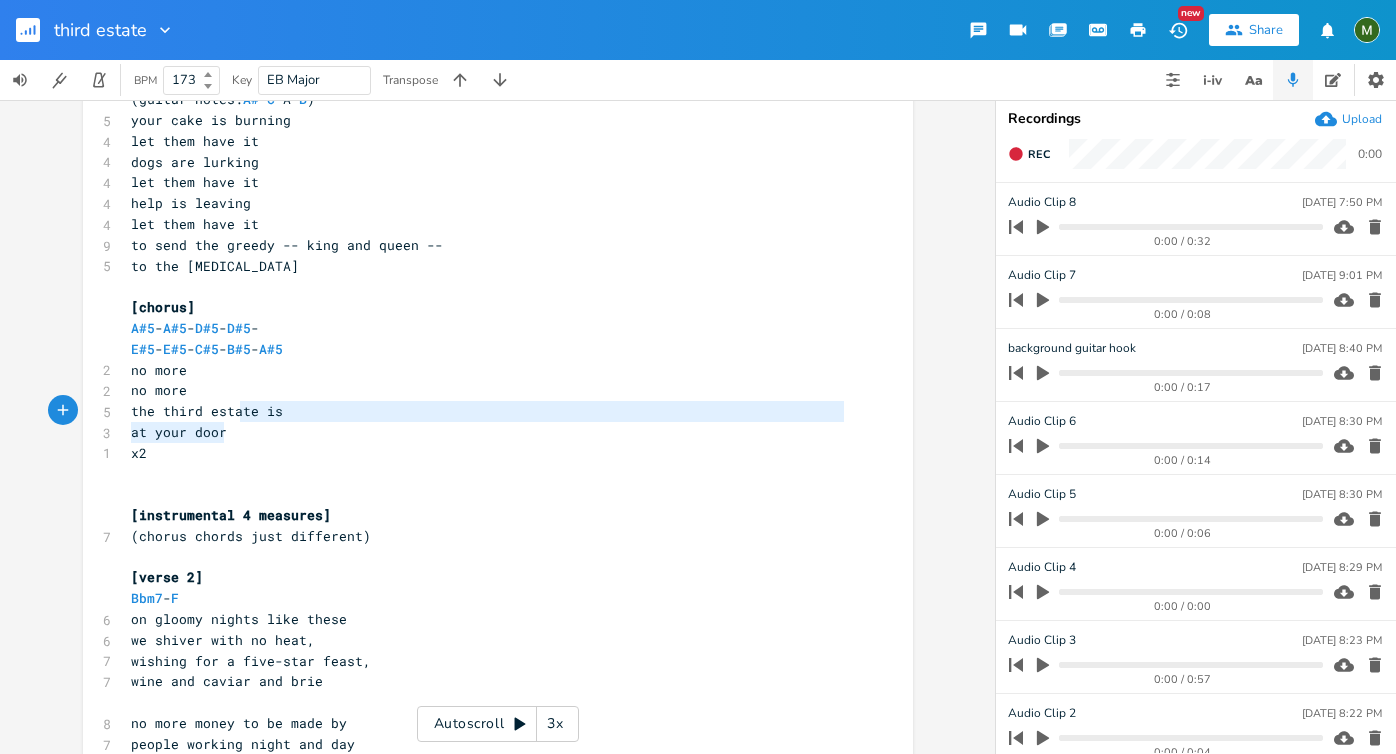 type on "[guitar drops/bass carry beat]
(bass: string 2 - 5th fret/4th fret)
(guitar notes: A#-C-A-B)
your cake is burning
let them have it
dogs are lurking
let them have it
help is leaving
let them have it
to send the greedy -- king and queen --
to the [MEDICAL_DATA]
[chorus]
A#5-A#5-D#5-D#5-
E#5-E#5-C#5-B#5-A#5
no more
no more
the third estate is
at your door" 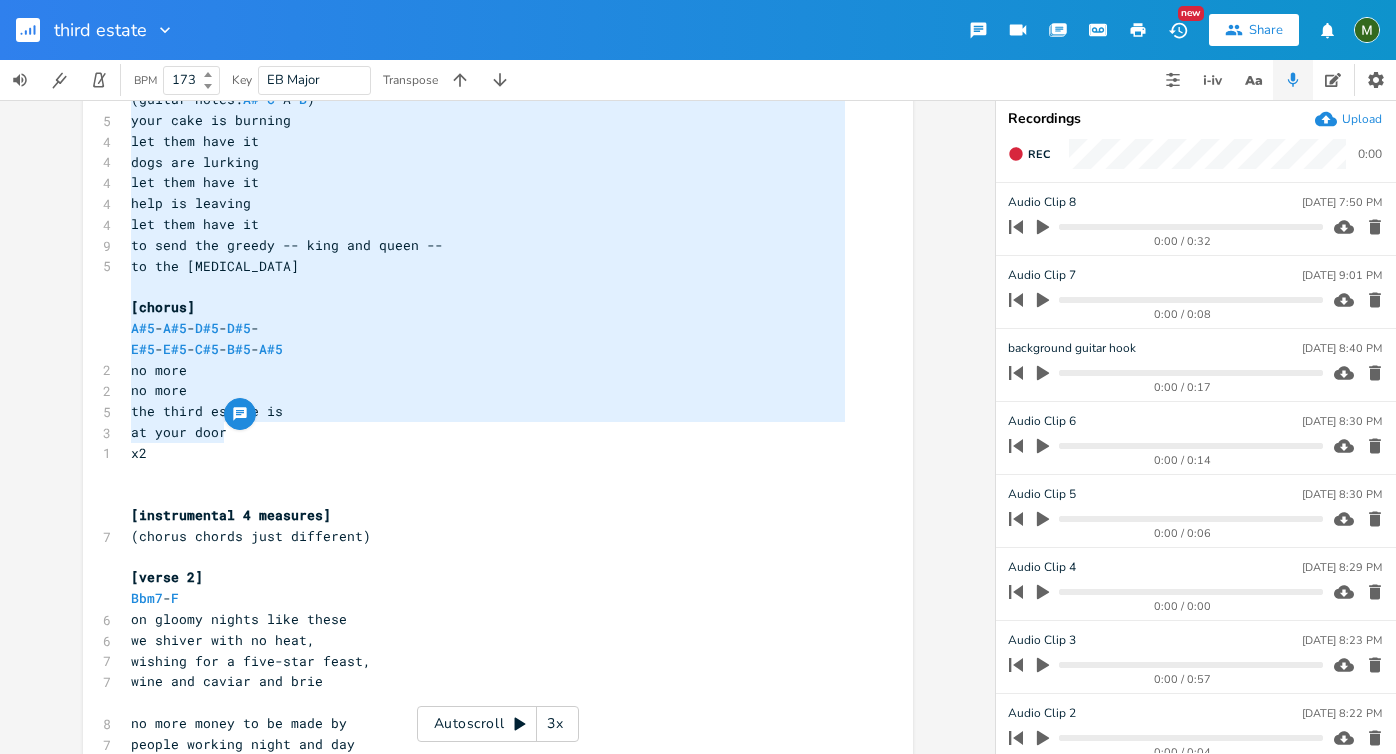 drag, startPoint x: 239, startPoint y: 430, endPoint x: 113, endPoint y: 55, distance: 395.60208 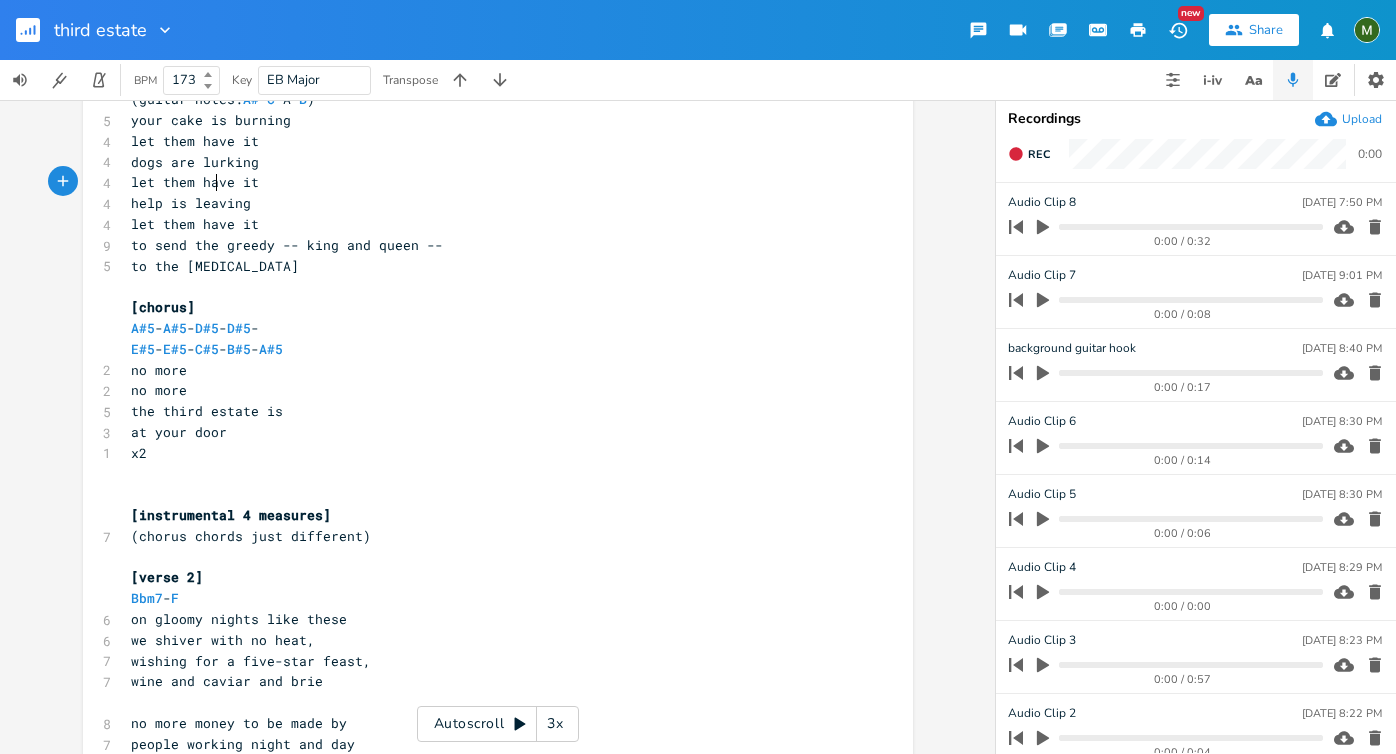 scroll, scrollTop: 0, scrollLeft: 0, axis: both 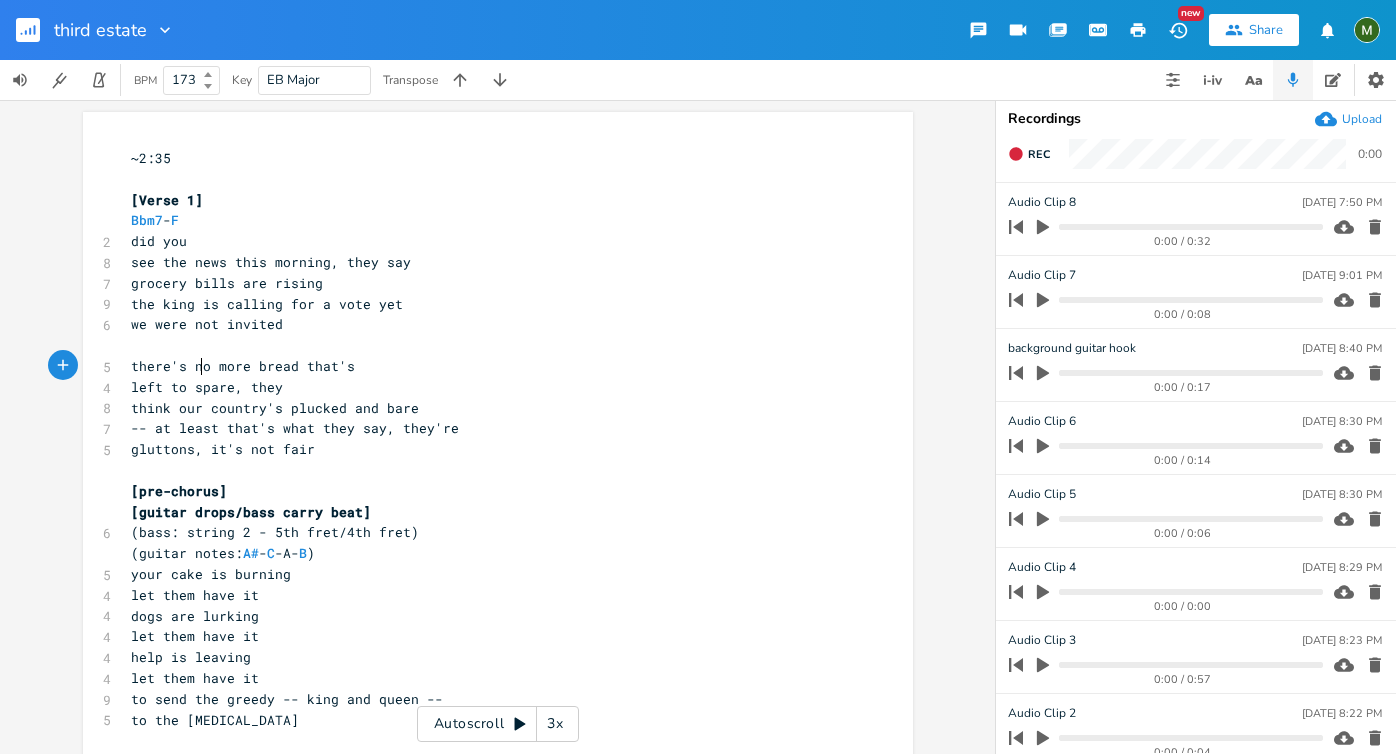 click on "there's no more bread that's" at bounding box center (243, 366) 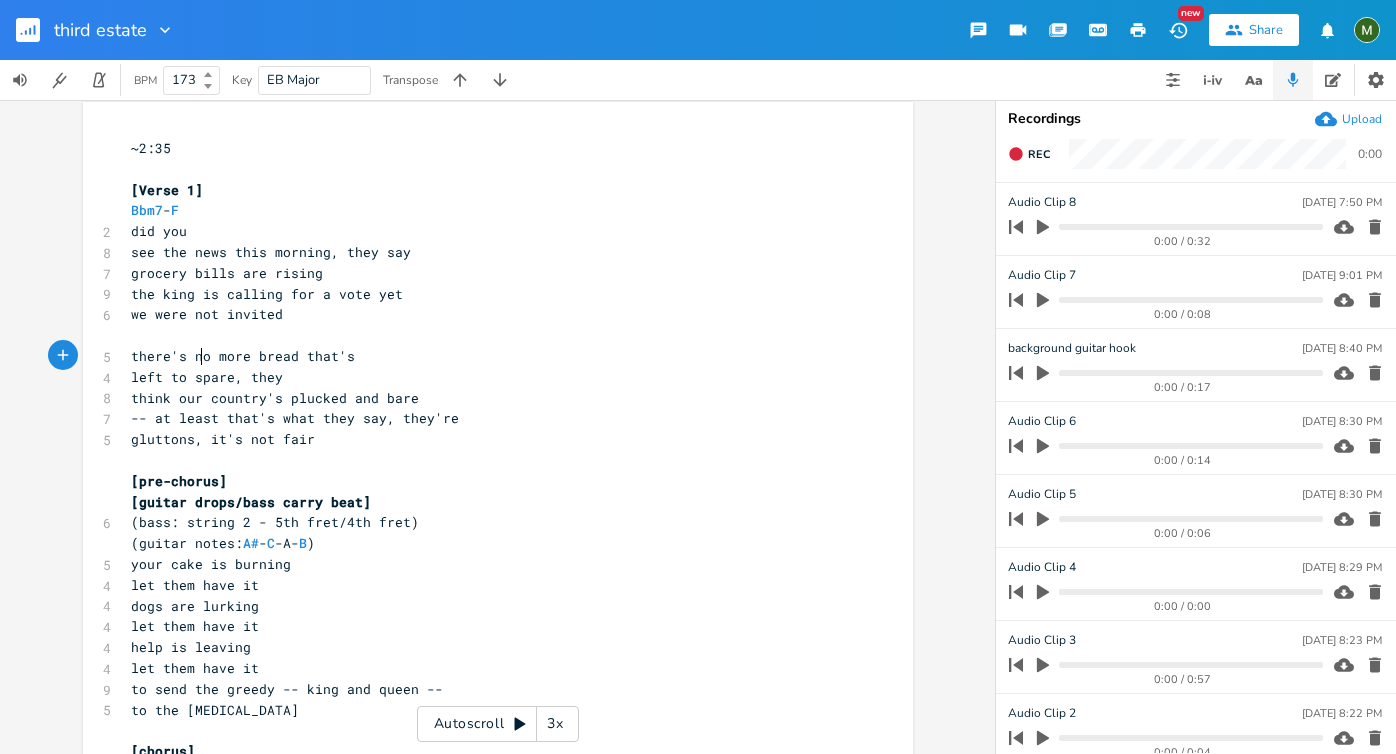 scroll, scrollTop: 0, scrollLeft: 0, axis: both 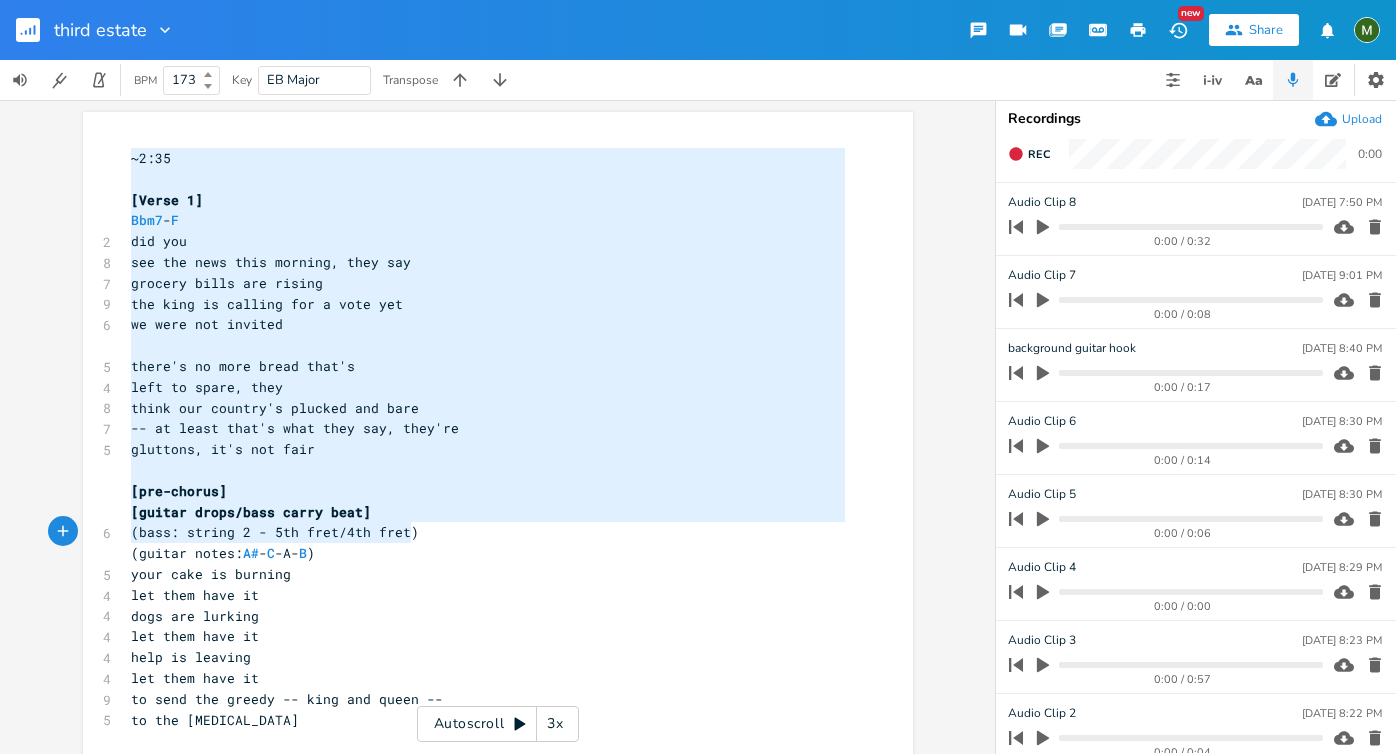 type on "~2:35
[Verse 1]
Bbm7-F
did you
see the news this morning, they say
grocery bills are rising
the king is calling for a vote yet
we were not invited
there's no more bread that's
left to spare, they
think our country's plucked and bare
-- at least that's what they say, they're
gluttons, it's not fair
[pre-chorus]
[guitar drops/bass carry beat]
(bass: string 2 - 5th fret/4th fret)
(guitar notes: A#-C-A-B)
your cake is burning
let them have it" 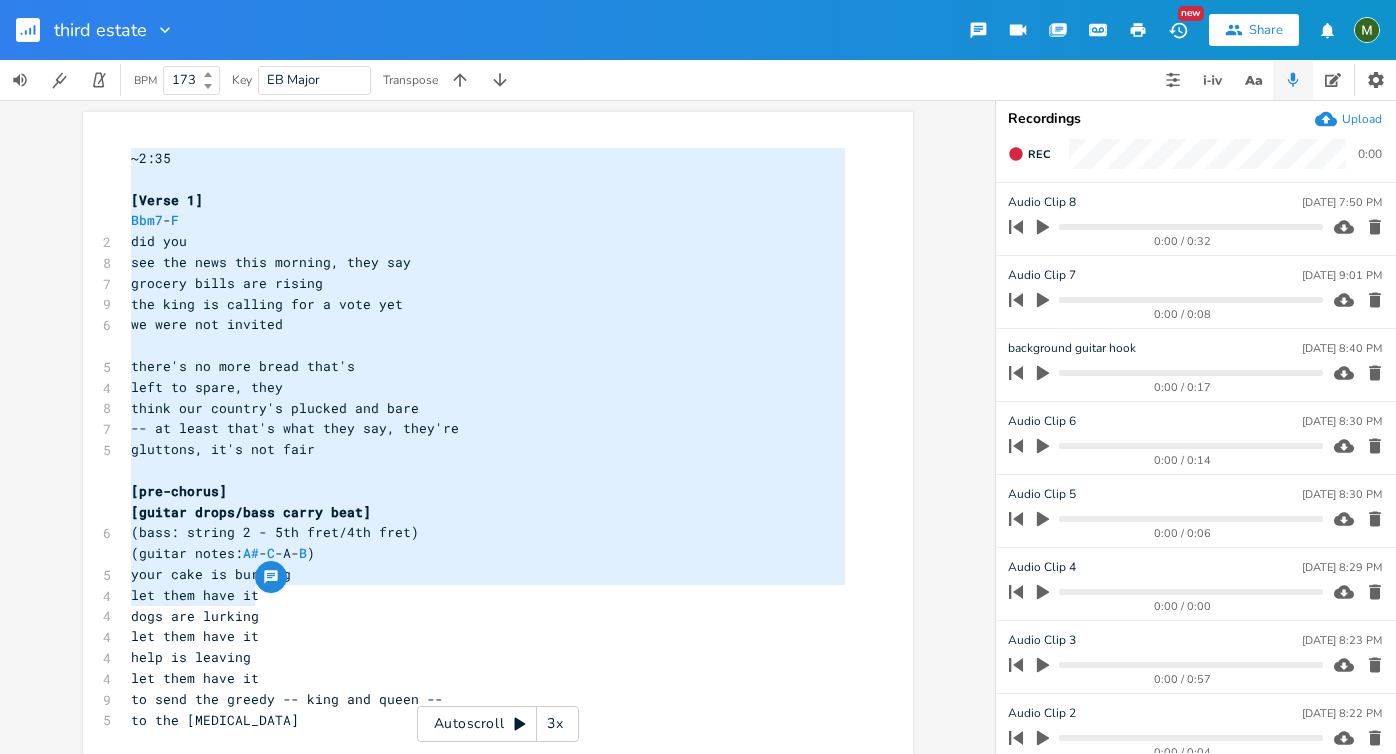 drag, startPoint x: 125, startPoint y: 161, endPoint x: 455, endPoint y: 605, distance: 553.2052 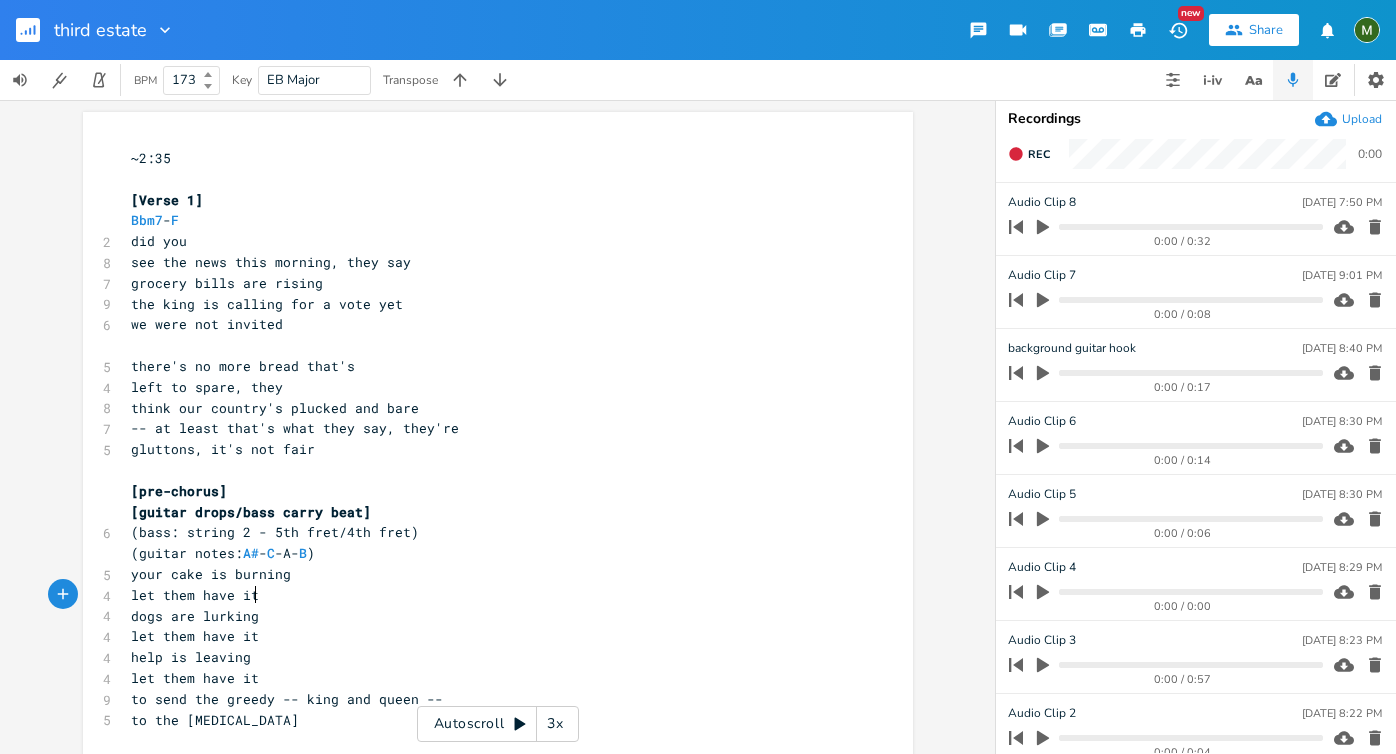 click on "dogs are lurking" at bounding box center (488, 616) 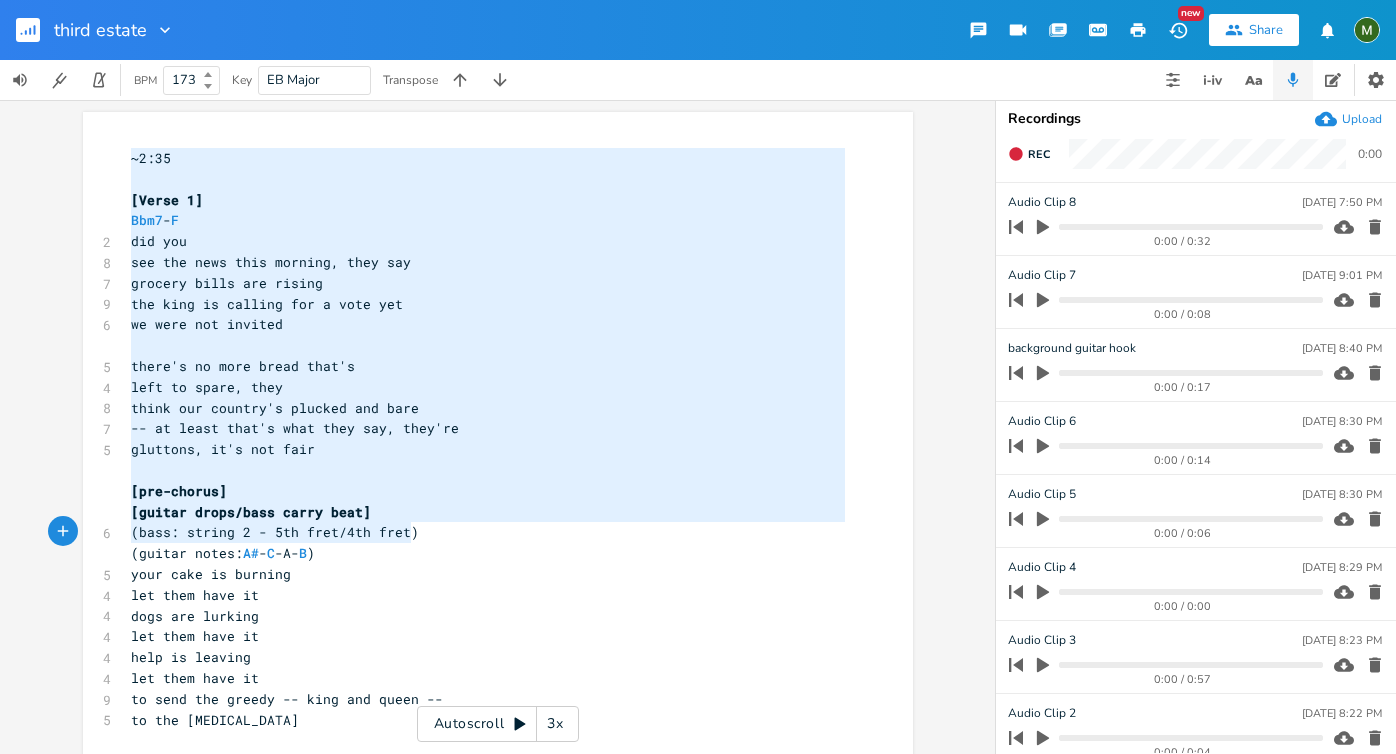 type on "~2:35
[Verse 1]
Bbm7-F
did you
see the news this morning, they say
grocery bills are rising
the king is calling for a vote yet
we were not invited
there's no more bread that's
left to spare, they
think our country's plucked and bare
-- at least that's what they say, they're
gluttons, it's not fair
[pre-chorus]
[guitar drops/bass carry beat]
(bass: string 2 - 5th fret/4th fret)
(guitar notes: A#-C-A-B)
your cake is burning" 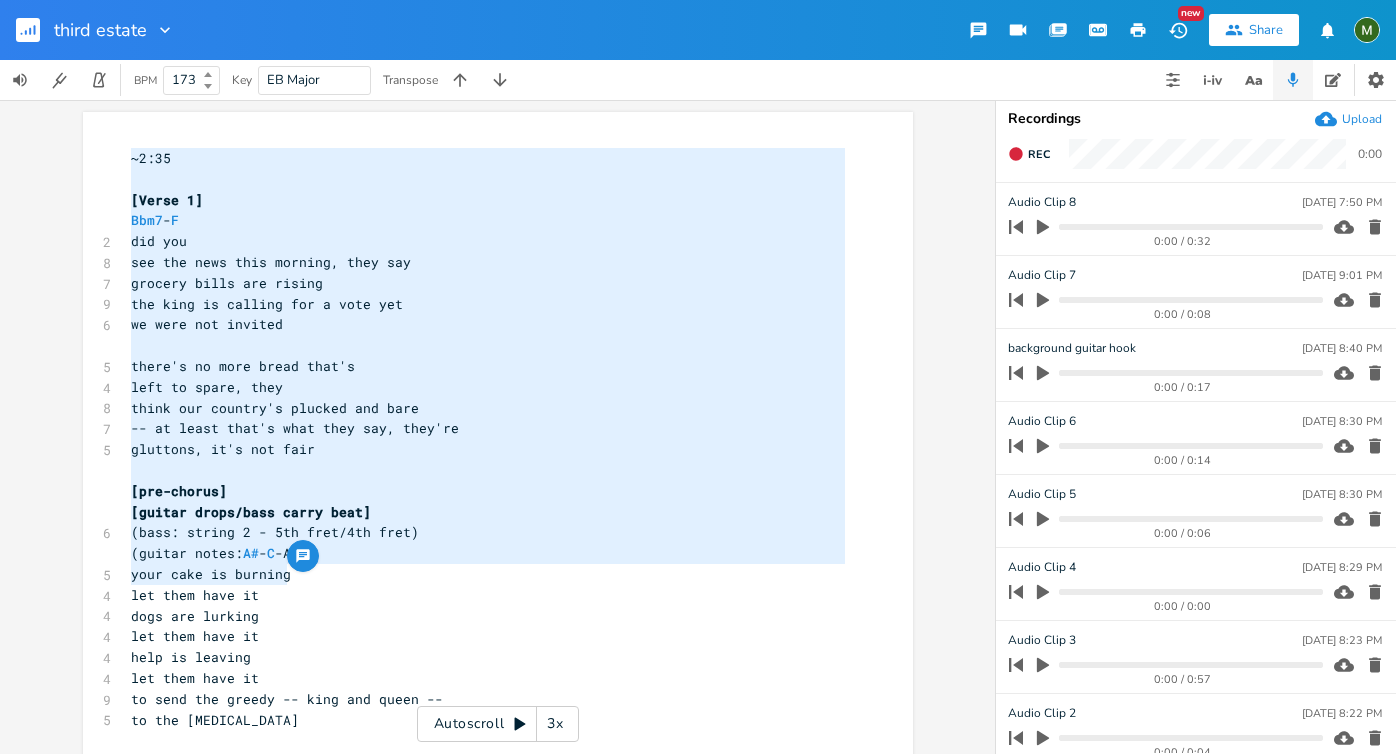 drag, startPoint x: 121, startPoint y: 156, endPoint x: 549, endPoint y: 568, distance: 594.07745 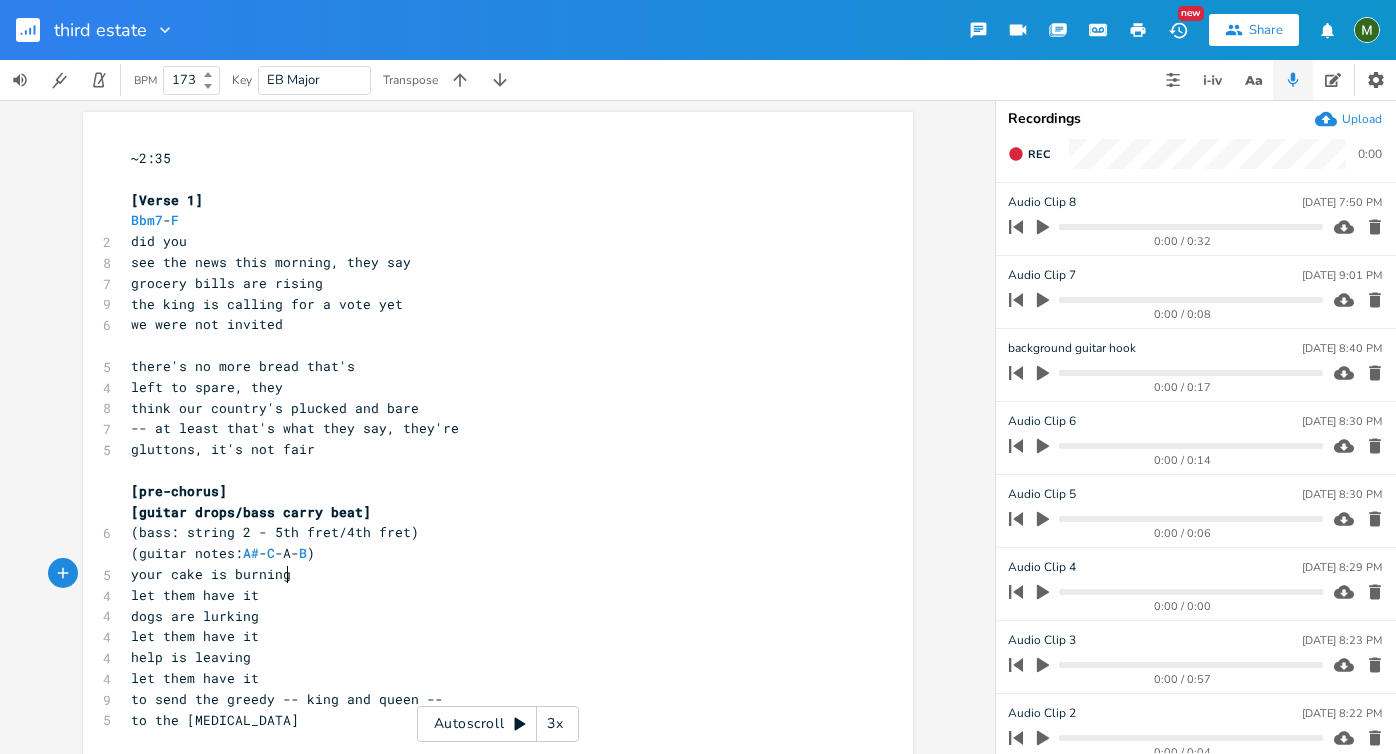 click on "your cake is burning" at bounding box center [488, 574] 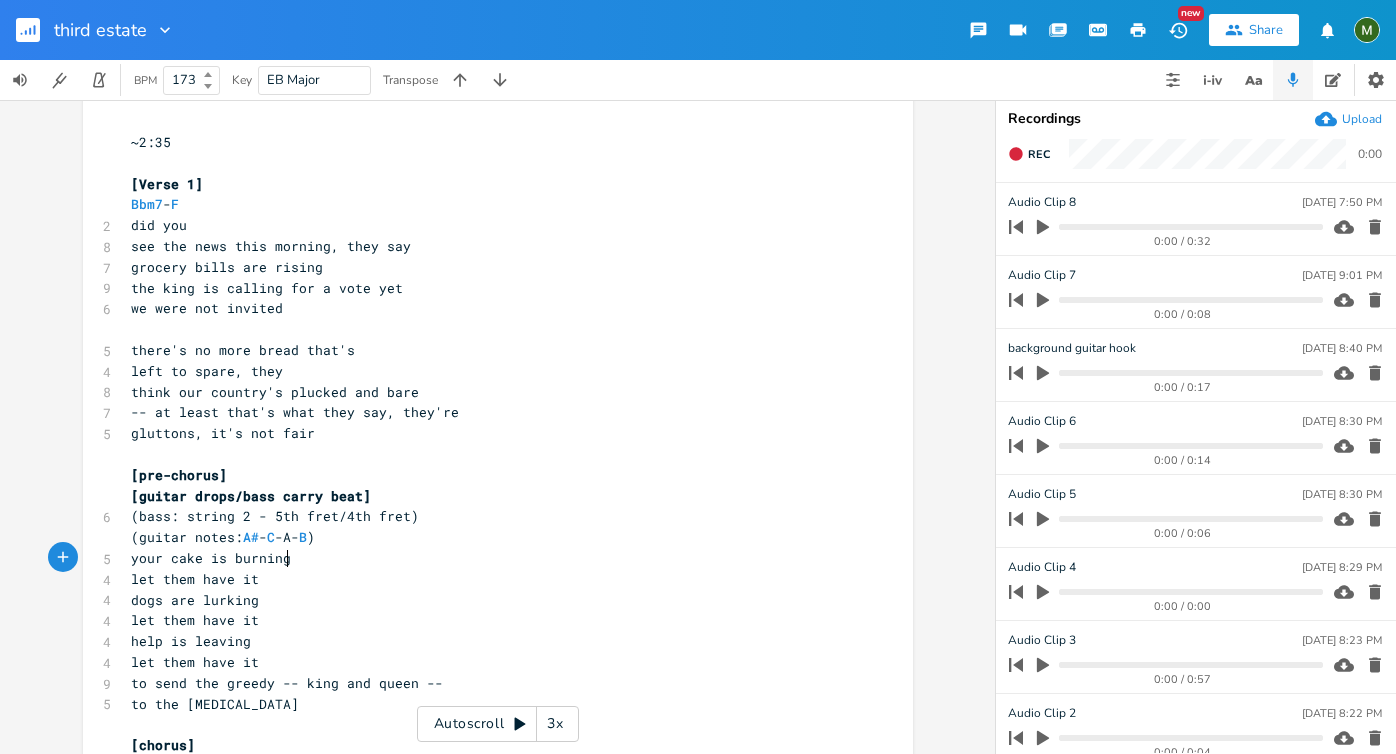 scroll, scrollTop: 0, scrollLeft: 0, axis: both 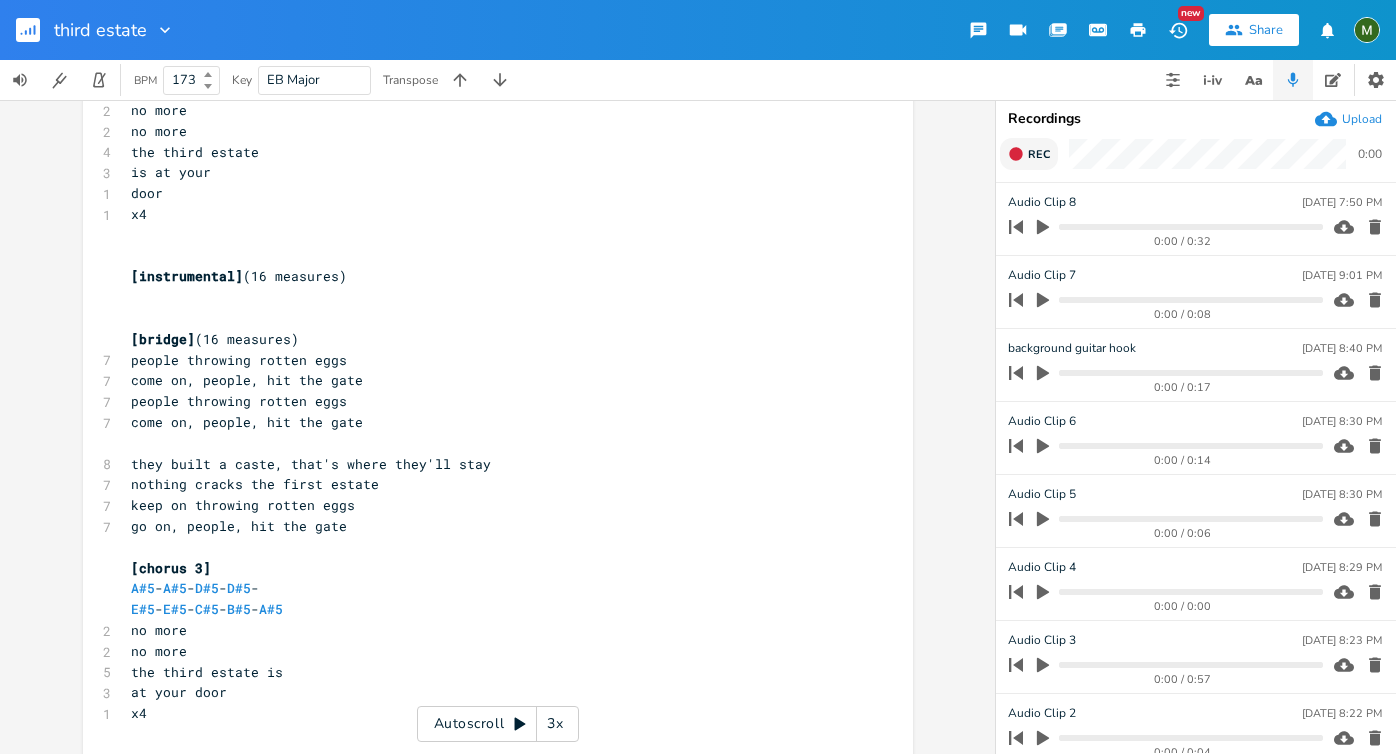 click on "Rec" at bounding box center (1029, 154) 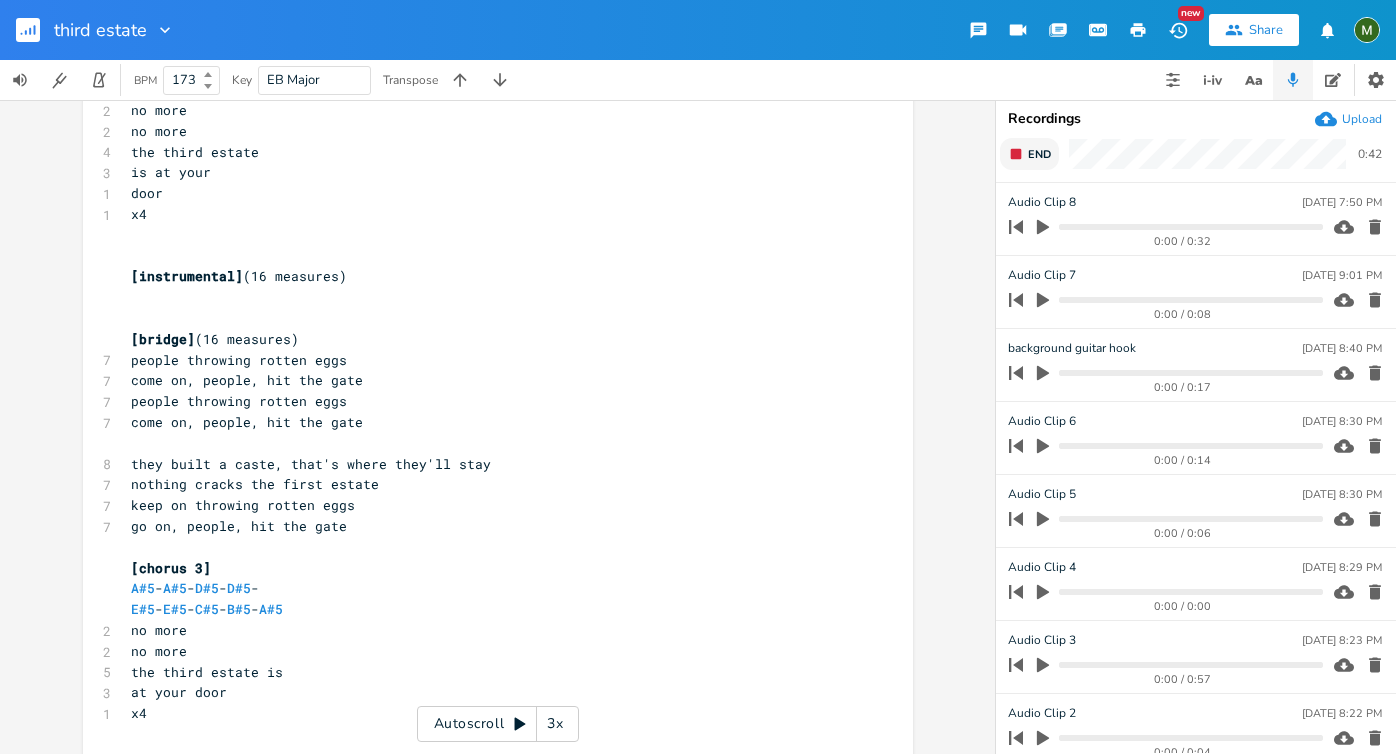 click on "End" at bounding box center (1029, 154) 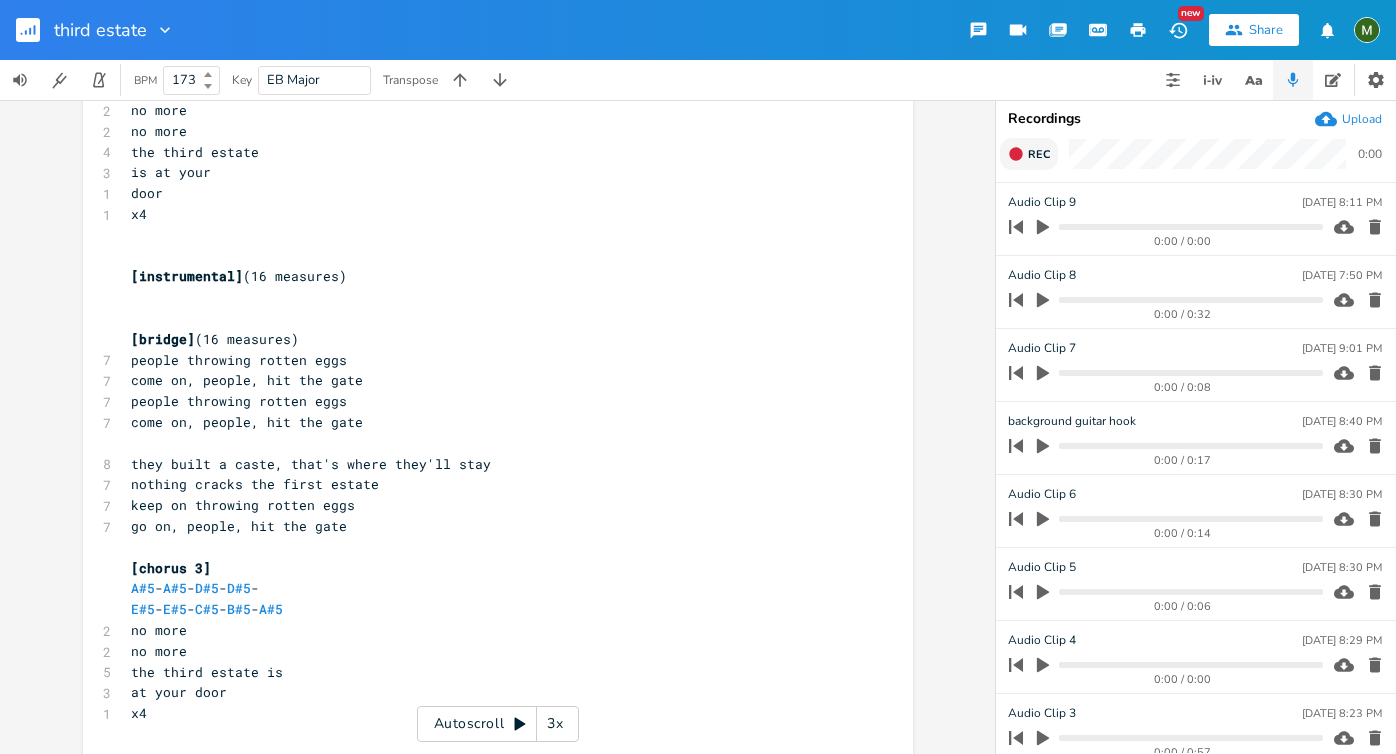 click on "Rec" at bounding box center (1029, 154) 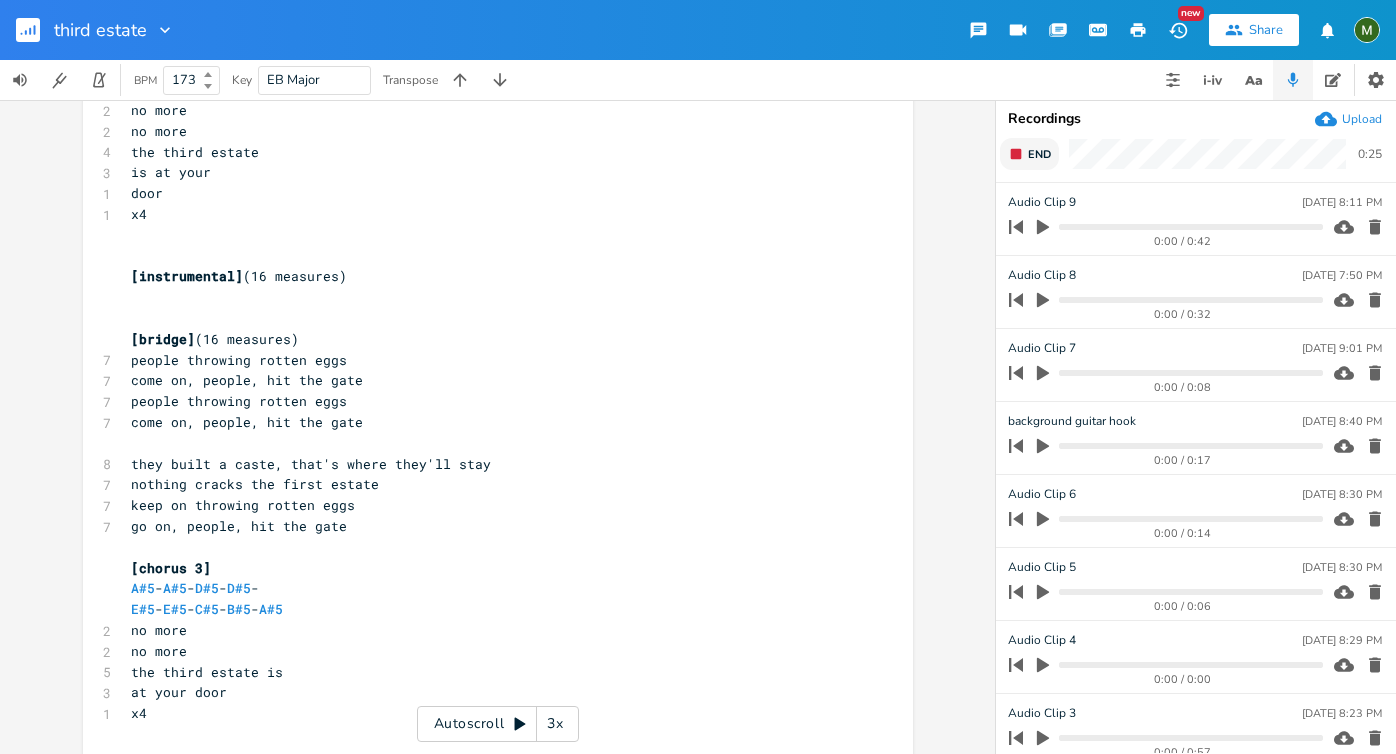 click on "End" at bounding box center (1029, 154) 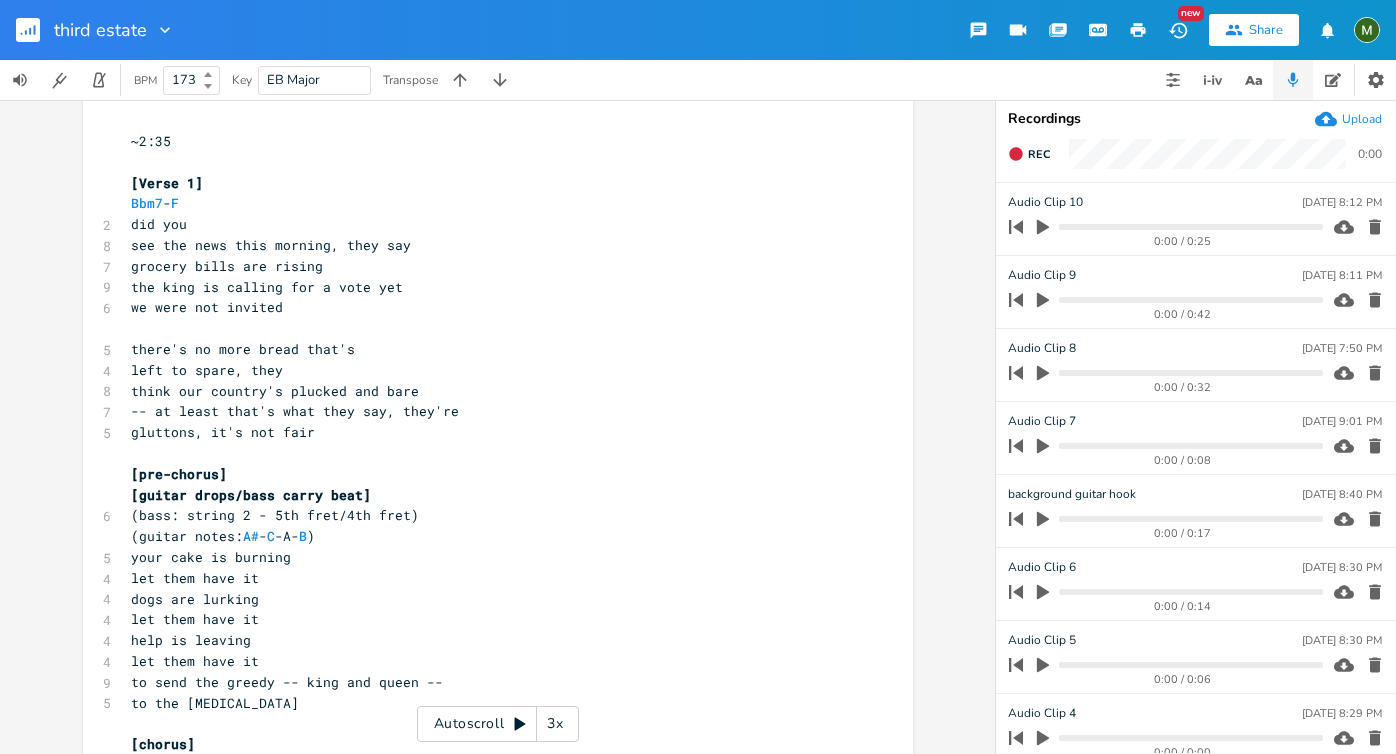 scroll, scrollTop: 0, scrollLeft: 0, axis: both 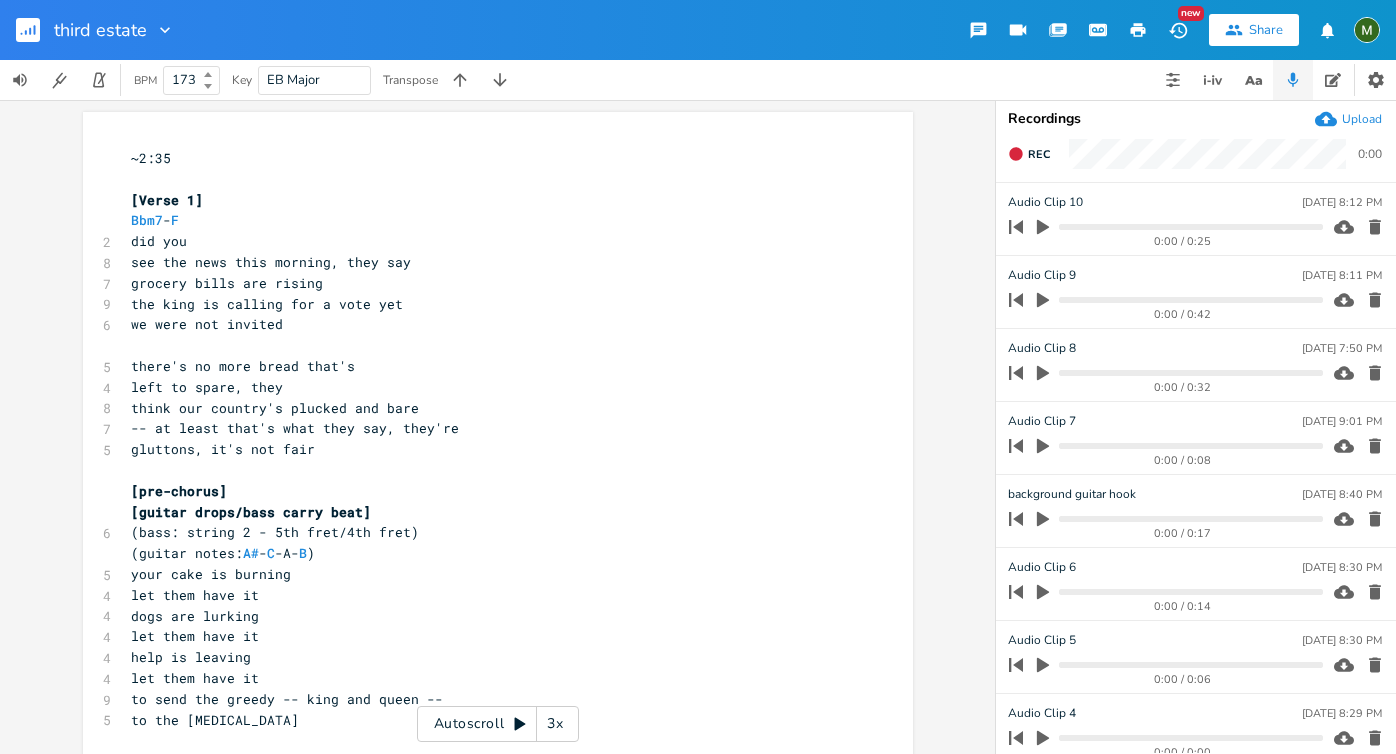 click on "EB Major" at bounding box center [314, 80] 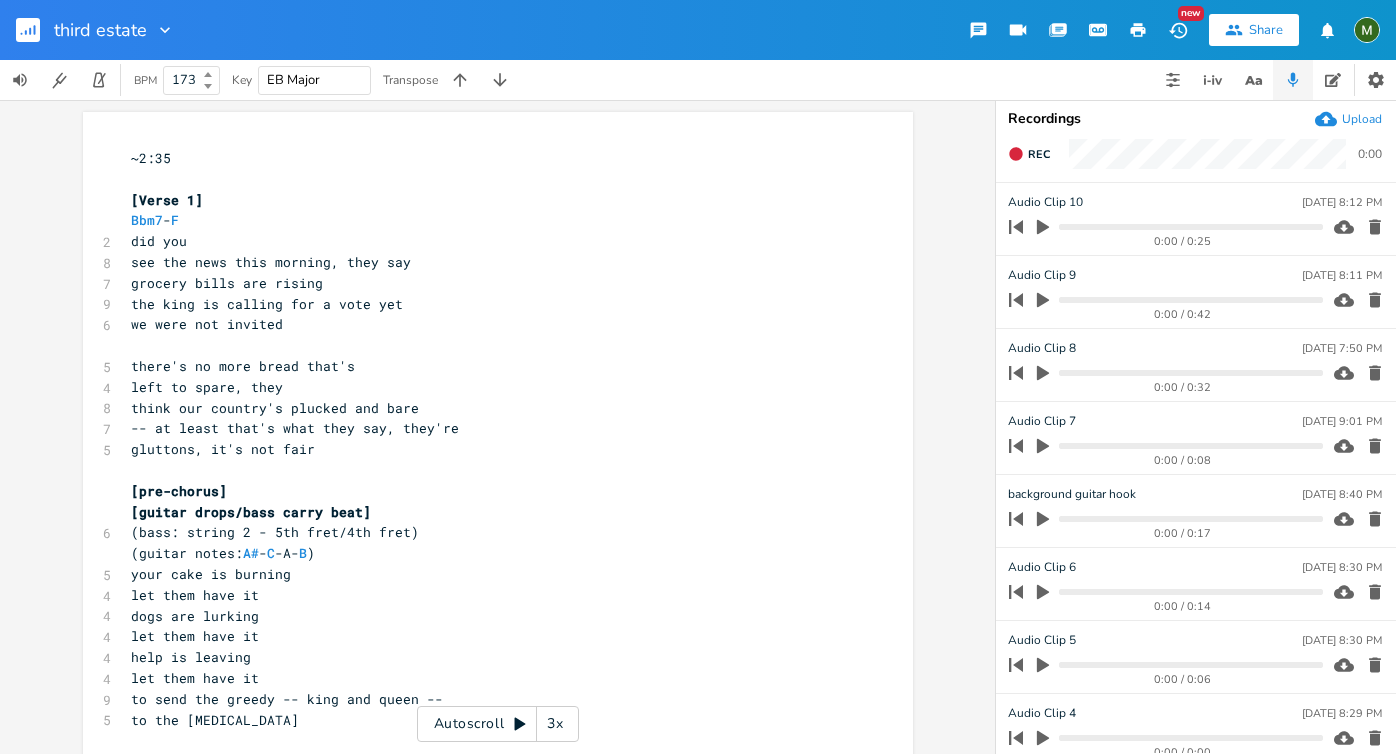 click on "EB Major" at bounding box center (314, 80) 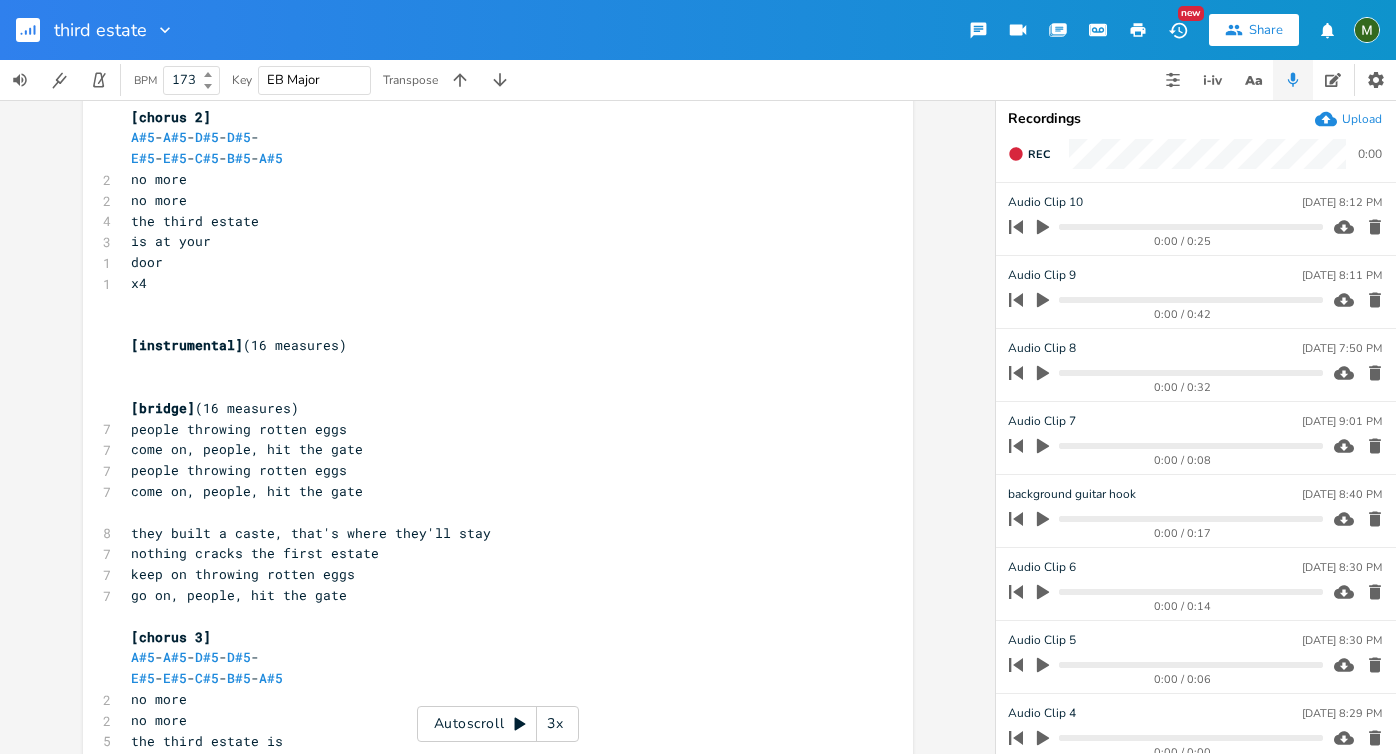 scroll, scrollTop: 0, scrollLeft: 0, axis: both 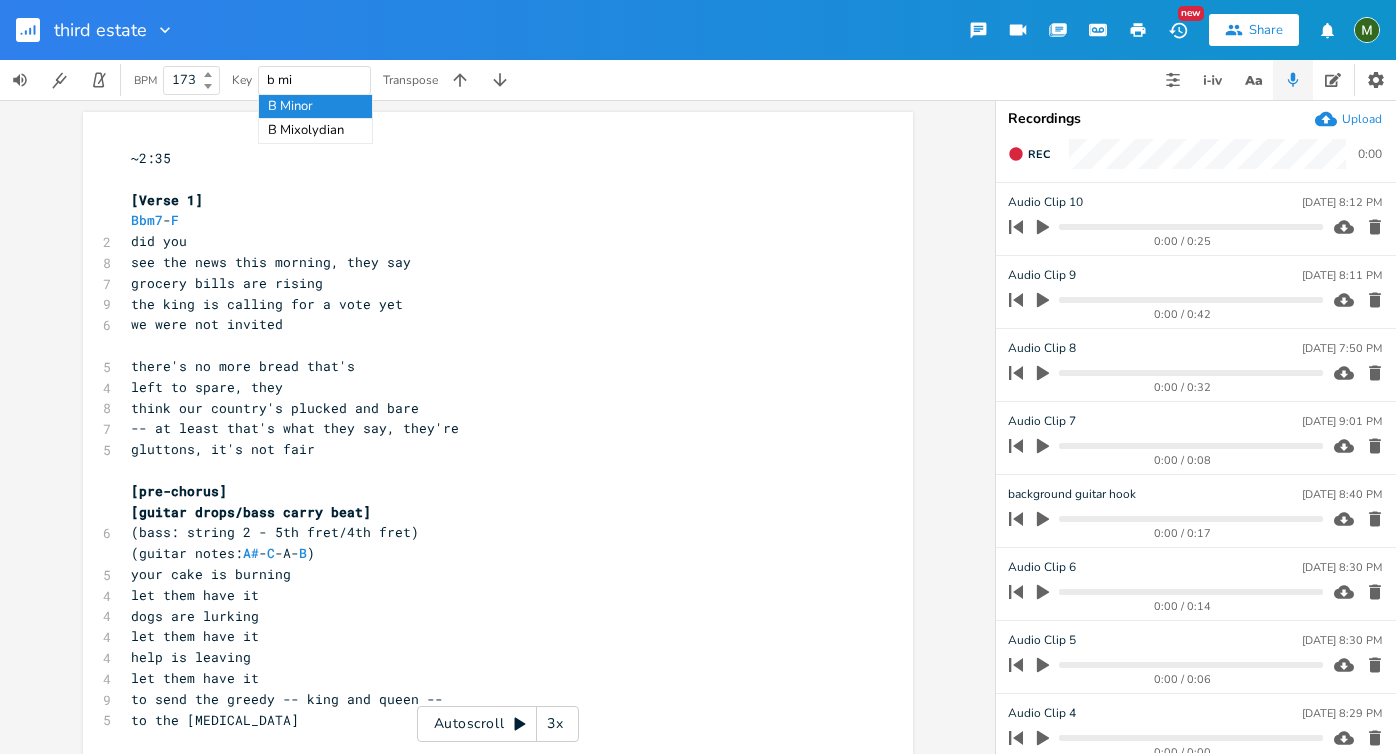 type on "b min" 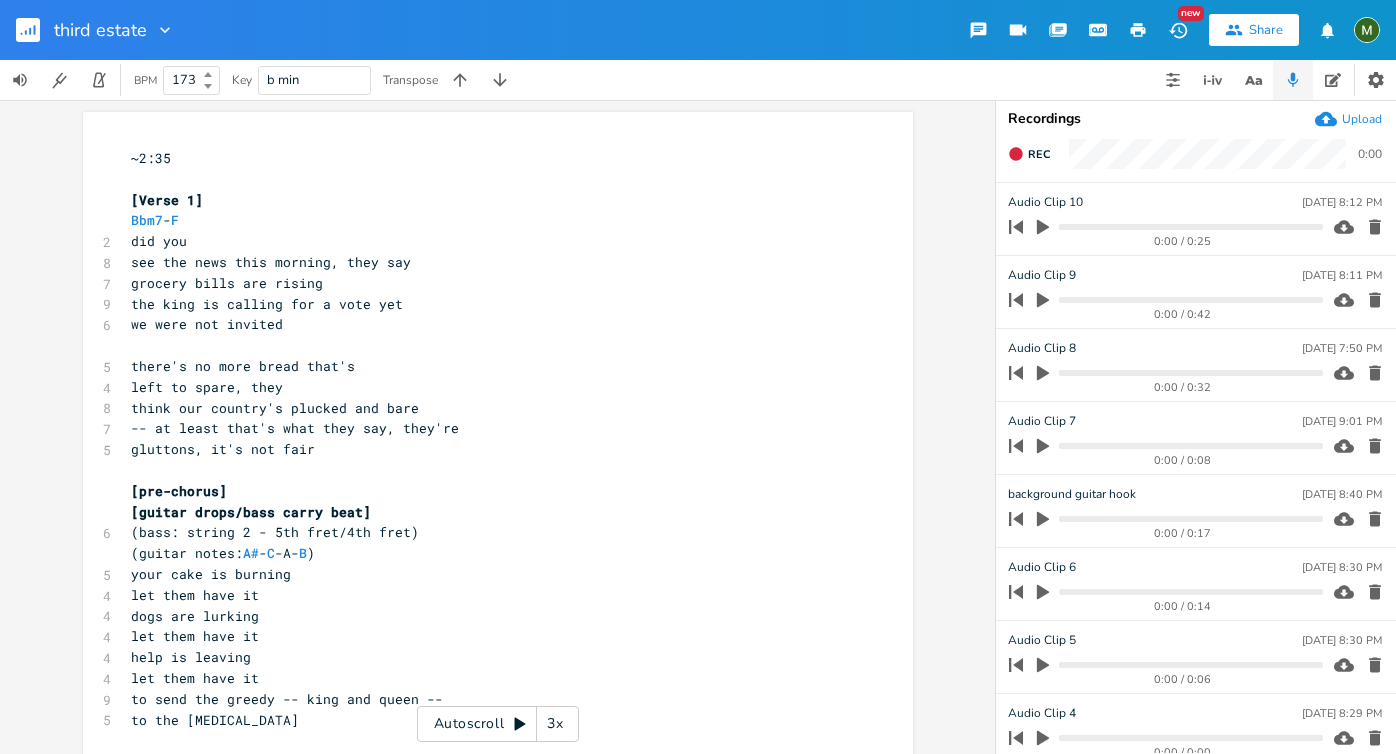 click on "b min" at bounding box center (314, 80) 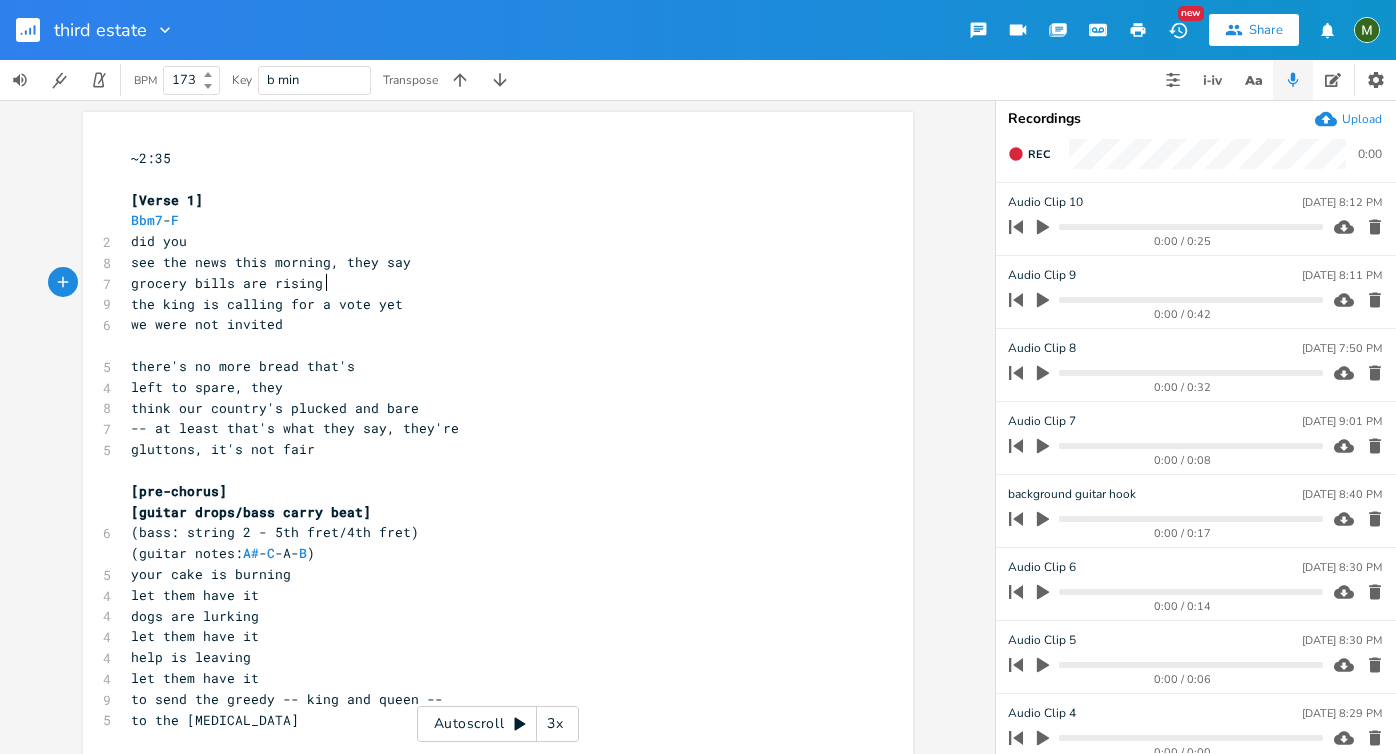 click on "grocery bills are rising" at bounding box center [488, 283] 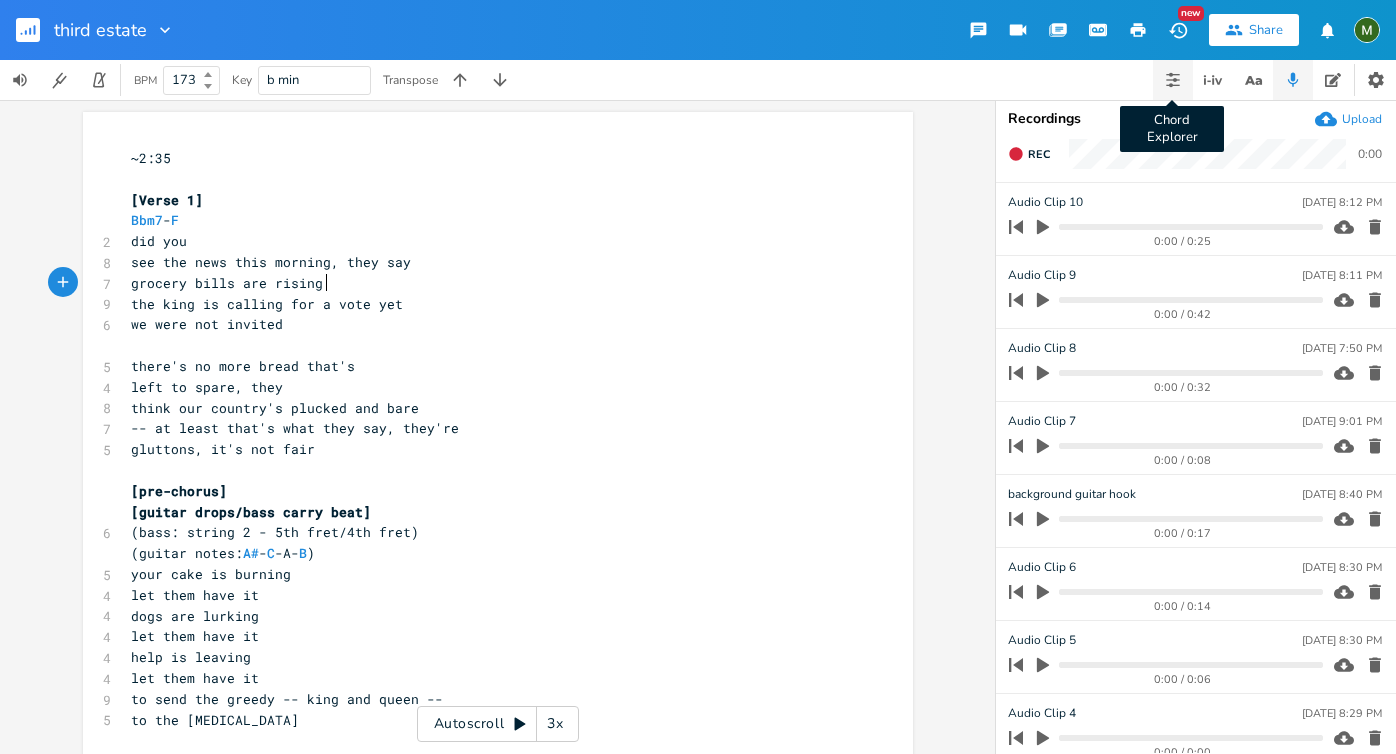click on "Chord Explorer" at bounding box center (1173, 80) 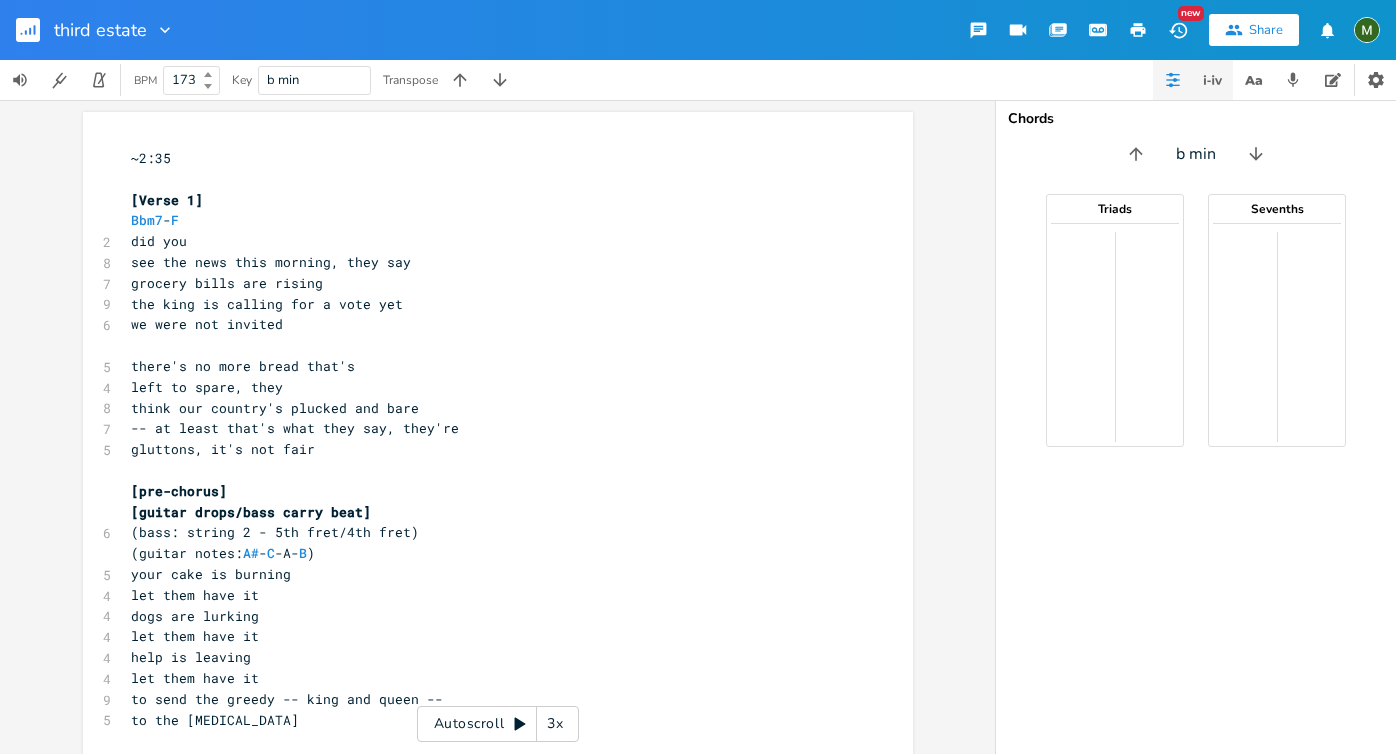 click 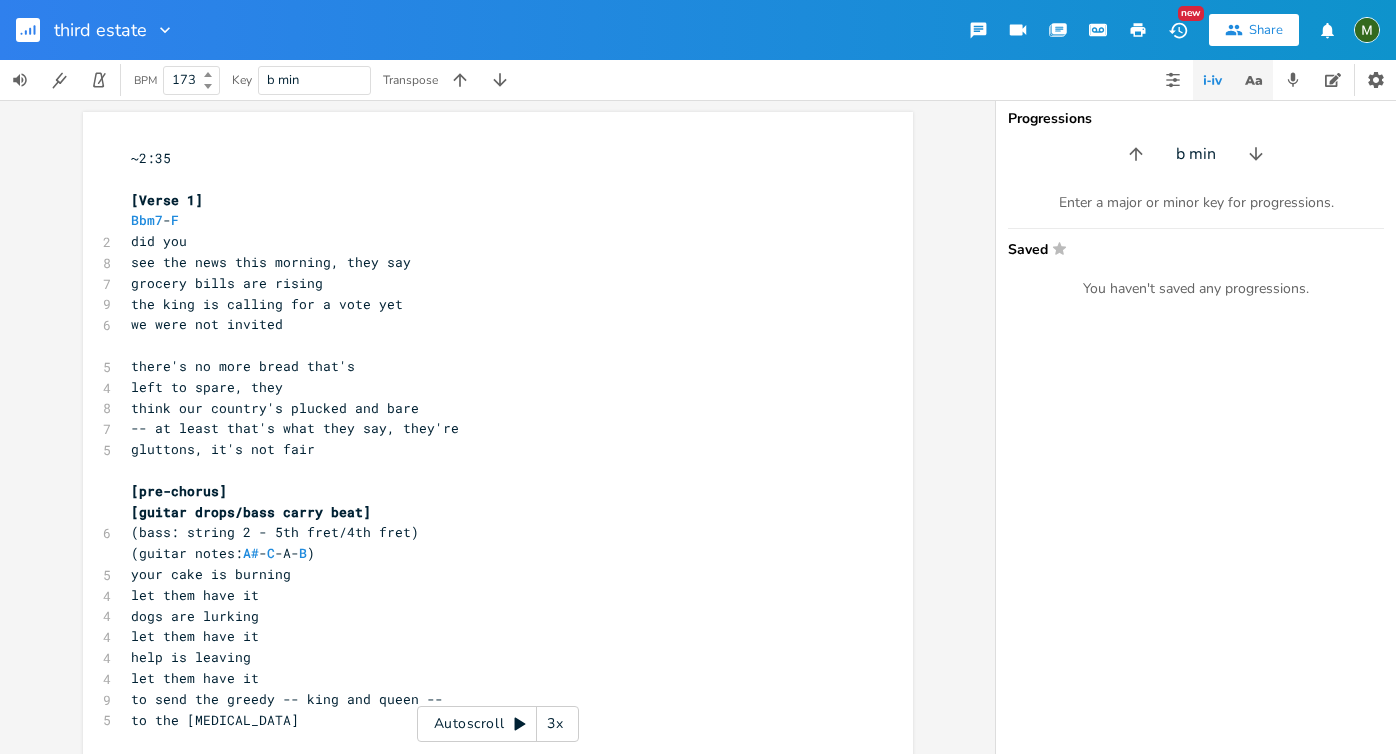 click 